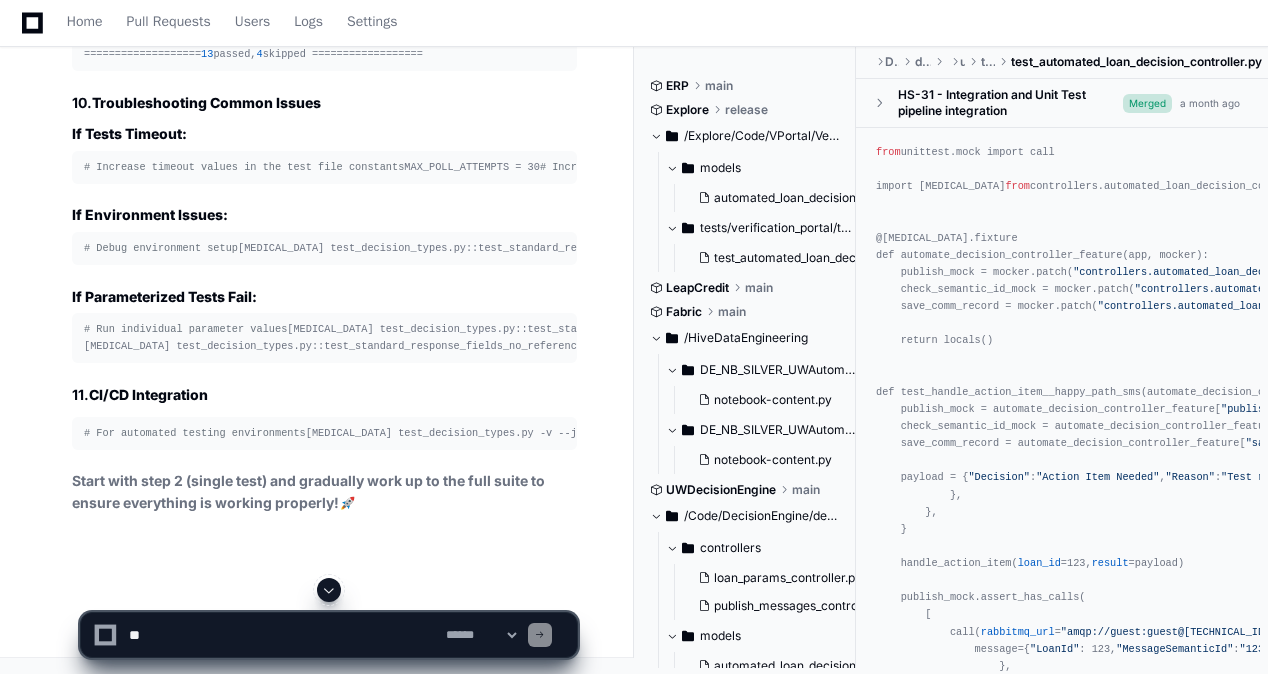 scroll, scrollTop: 40124, scrollLeft: 0, axis: vertical 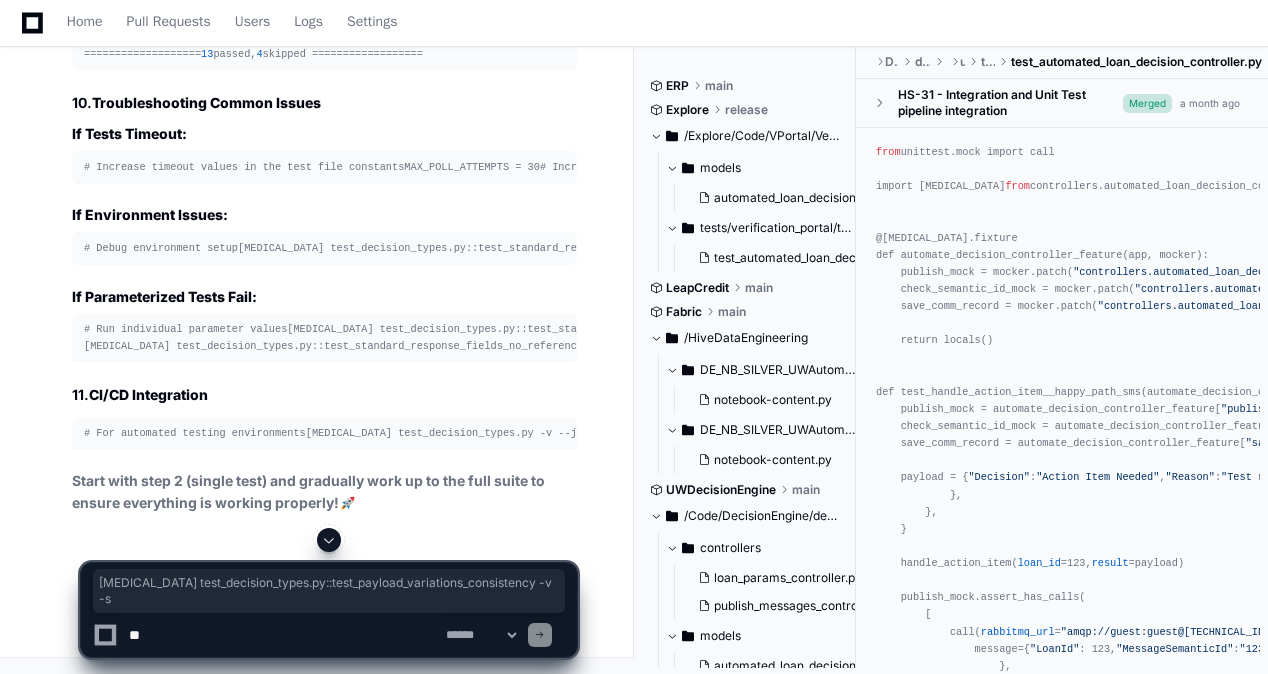 drag, startPoint x: 84, startPoint y: 392, endPoint x: 500, endPoint y: 391, distance: 416.0012 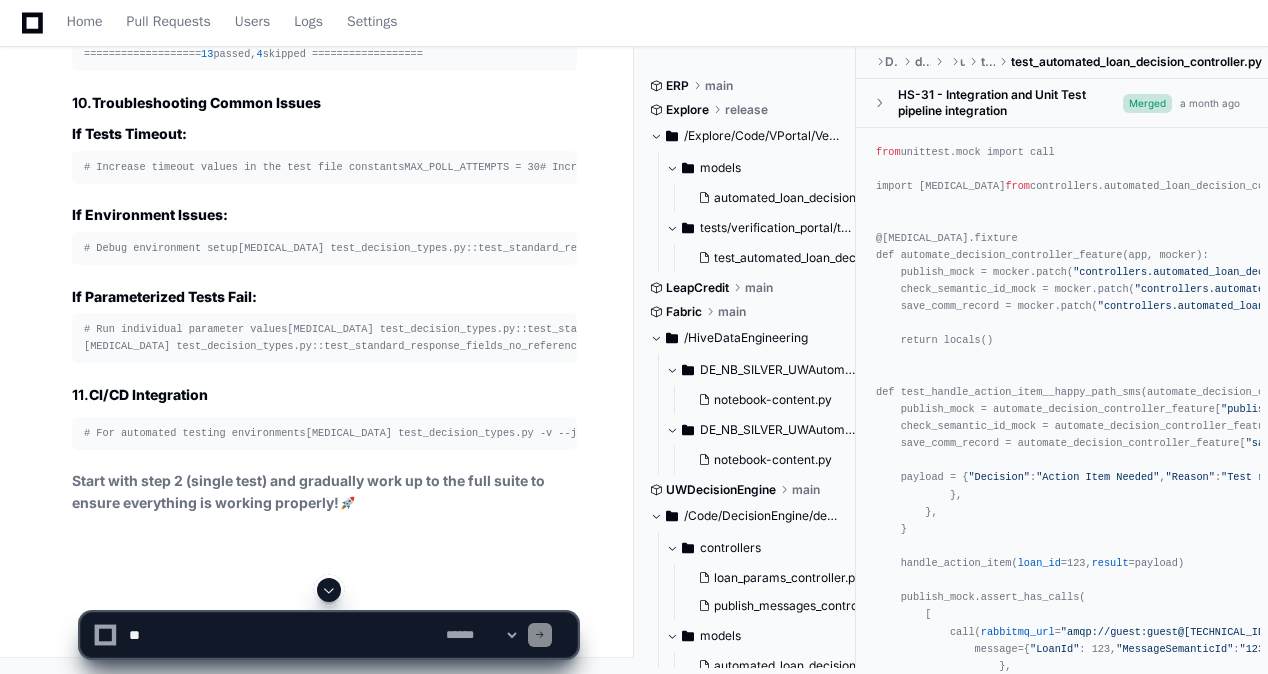 scroll, scrollTop: 40424, scrollLeft: 0, axis: vertical 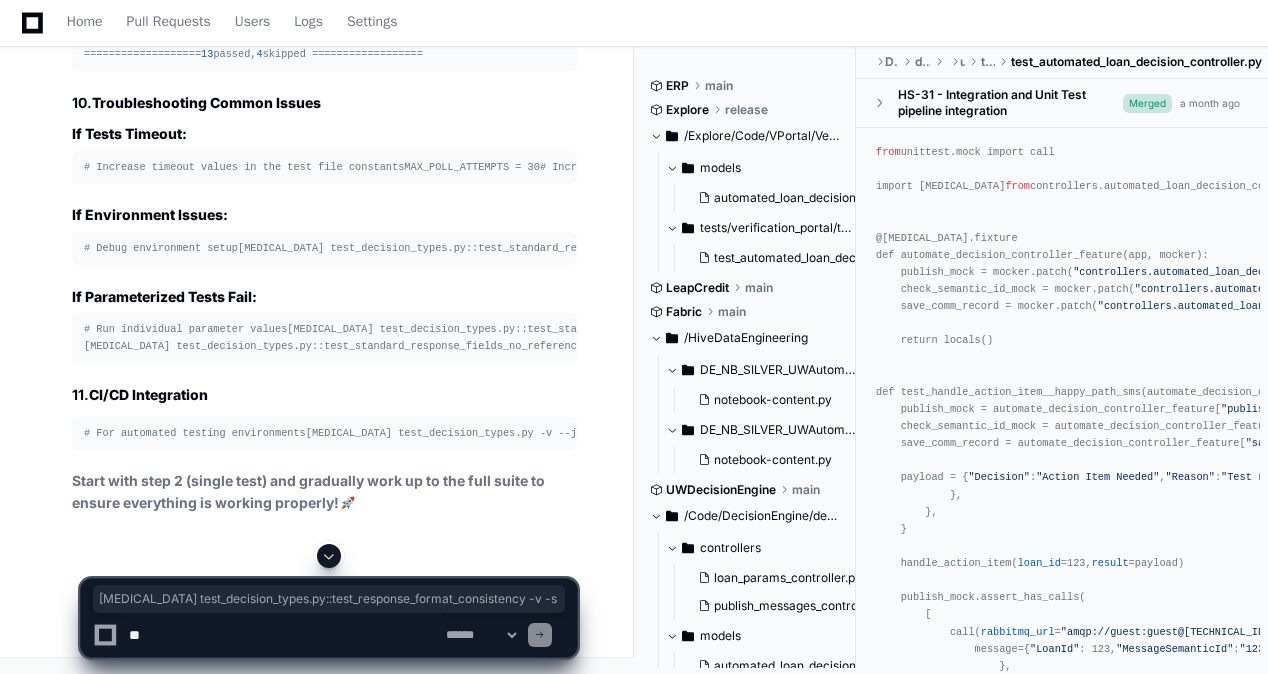 drag, startPoint x: 85, startPoint y: 220, endPoint x: 474, endPoint y: 220, distance: 389 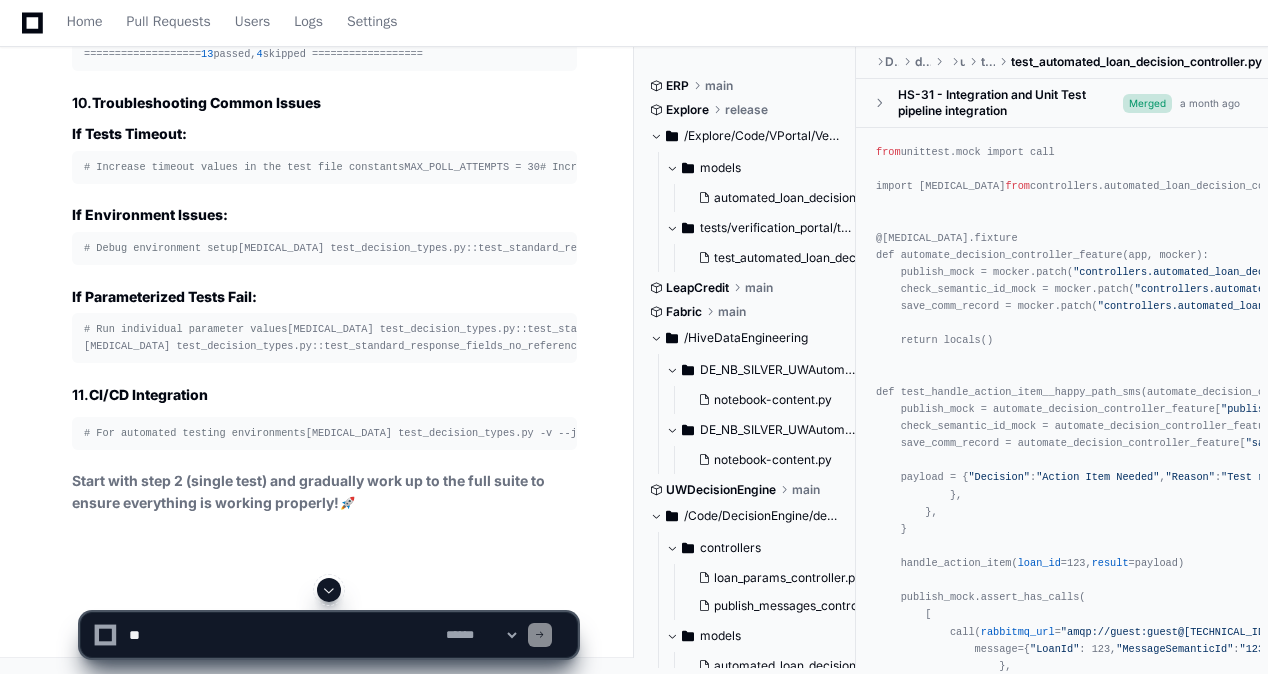 click on "4.  Run Discovery Tests for Monitoring" 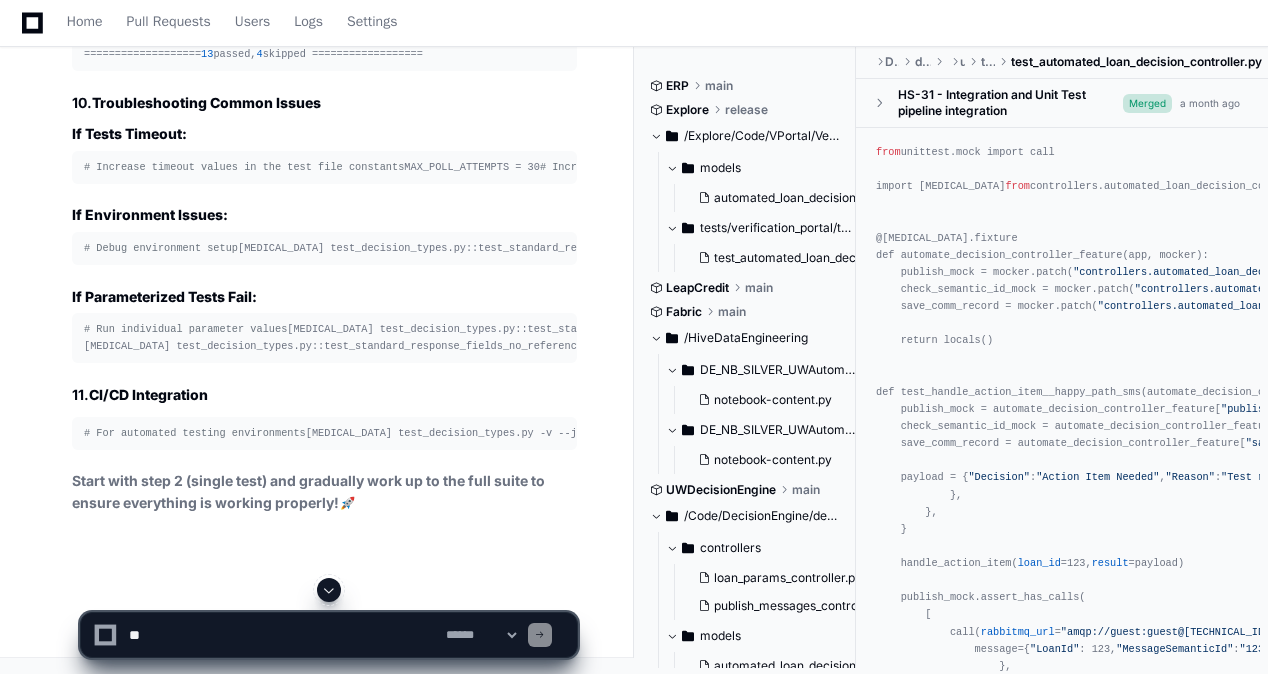 scroll, scrollTop: 40351, scrollLeft: 0, axis: vertical 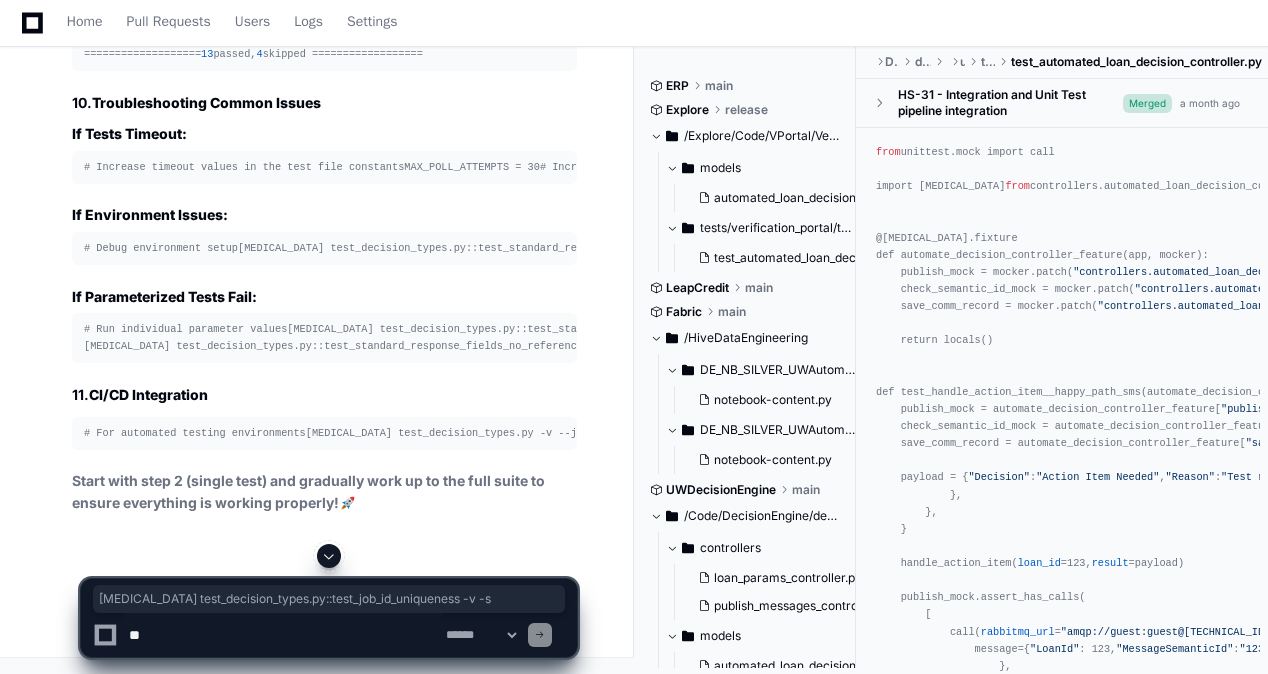 drag, startPoint x: 84, startPoint y: 310, endPoint x: 417, endPoint y: 309, distance: 333.0015 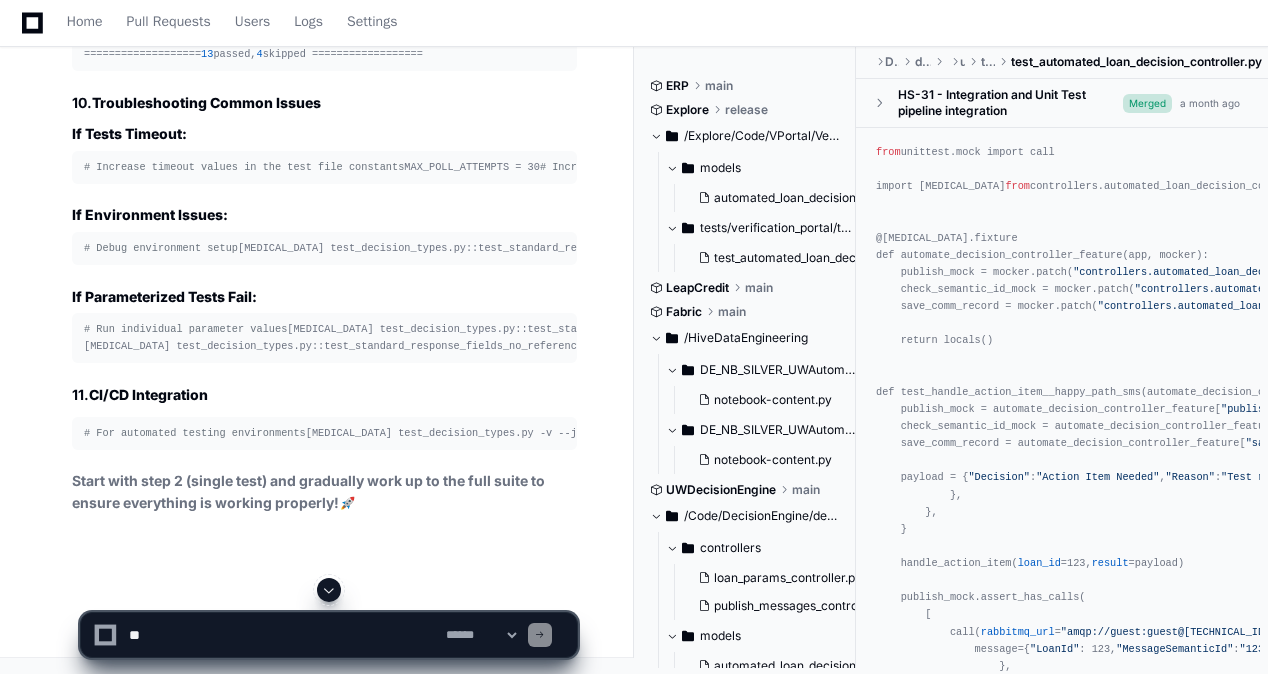 scroll, scrollTop: 40551, scrollLeft: 0, axis: vertical 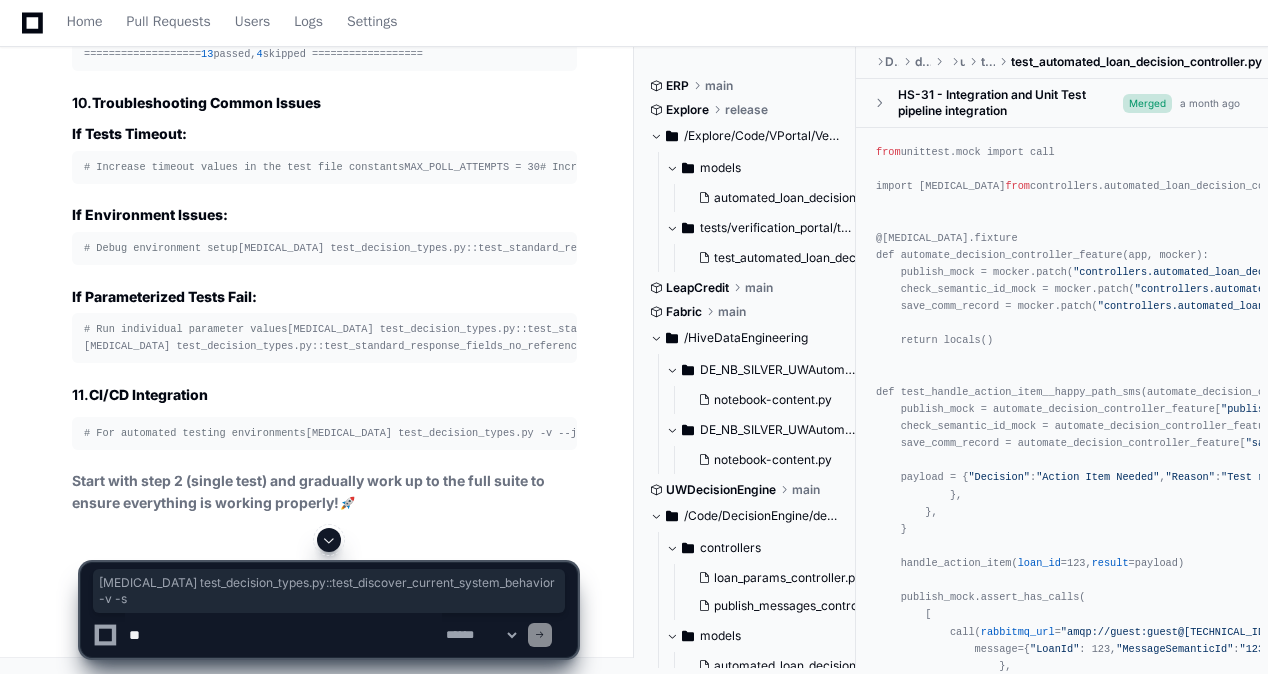 drag, startPoint x: 84, startPoint y: 216, endPoint x: 504, endPoint y: 208, distance: 420.07617 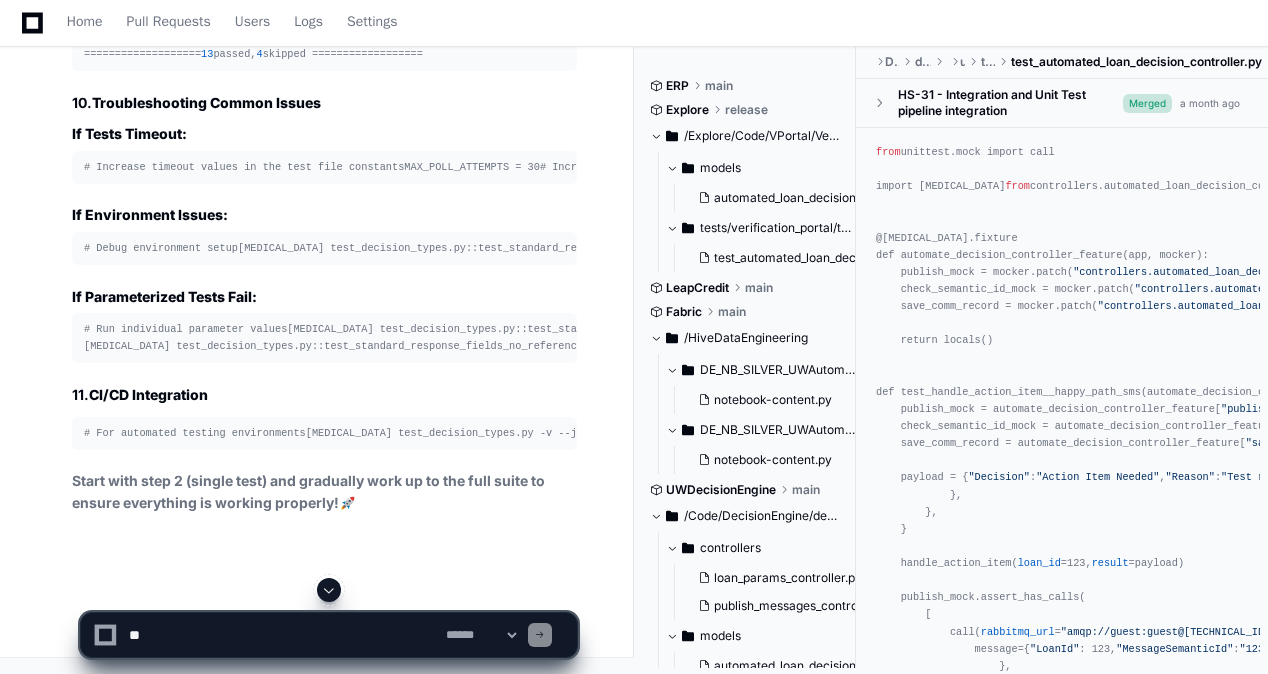 click on "# Run discovery test to see what the system actually returns
[MEDICAL_DATA] test_decision_types.py::test_discover_current_system_behavior -v -s
# Expected output:
# 🔍 CURRENT SYSTEM BEHAVIOR ANALYSIS:
# ============================================================
#
# 📋 base_payload:
#    Decision: 'Decline'
#    Reason: 'NCBU: Chirp transactions are not recent'
#
# 📋 low_credit_score:
#    Decision: 'Decline'
#    Reason: 'NCBU: Chirp transactions are not recent'
# ..." 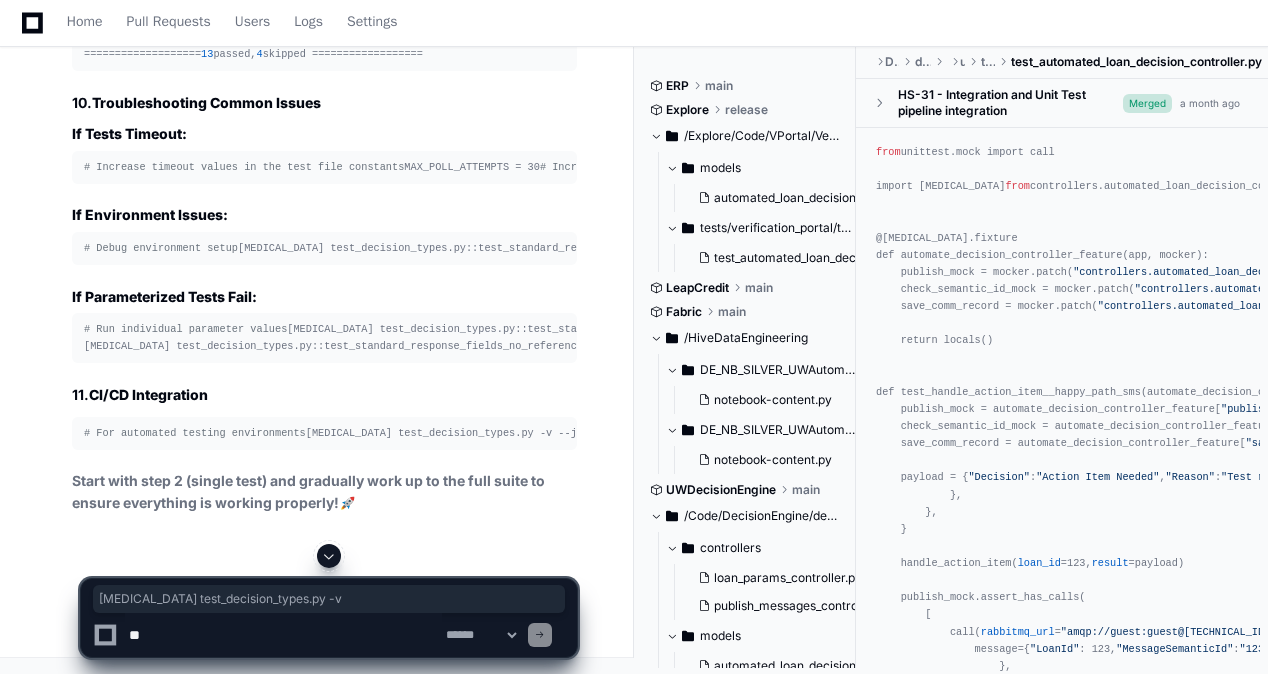 drag, startPoint x: 82, startPoint y: 246, endPoint x: 270, endPoint y: 244, distance: 188.01064 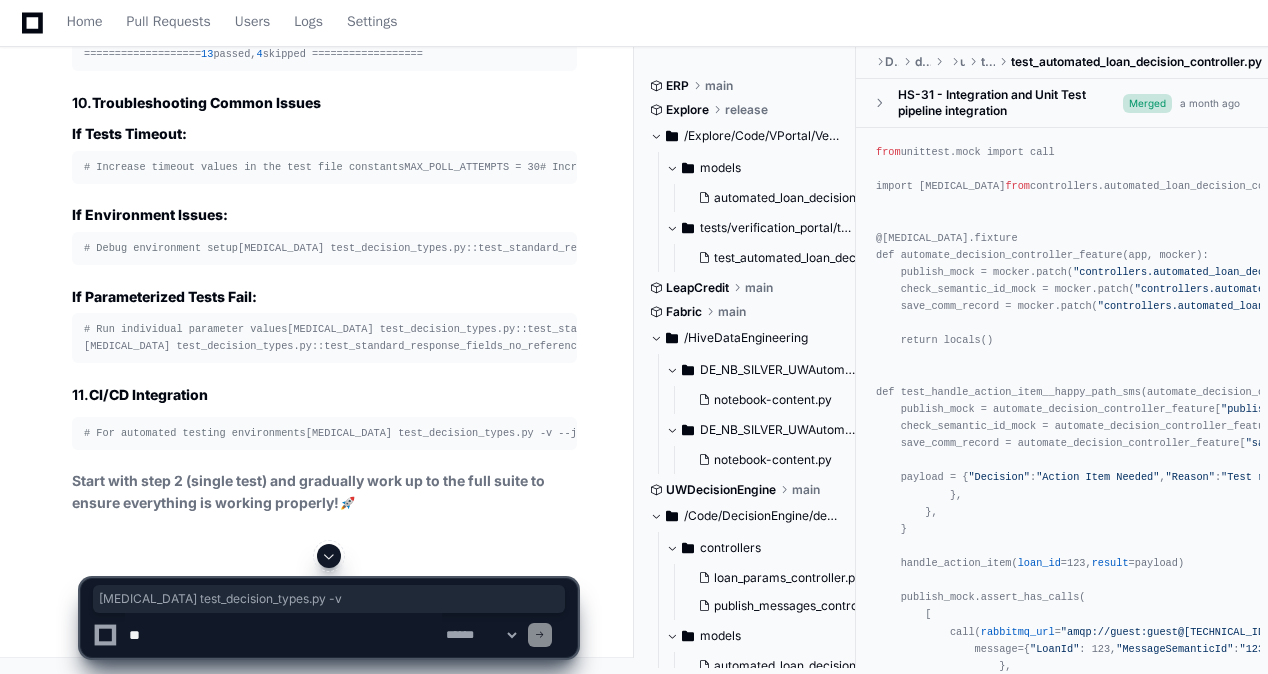 click on "Great question! Here's a comprehensive testing strategy for your refactored test suite:
1.  Prerequisites & Setup
First, ensure your test environment is ready:
# Make sure UWDE_BASE_URL environment variable is set
export  UWDE_BASE_URL= "[URL]"
# Or on Windows
set  UWDE_BASE_URL=[URL]
# Verify the environment variable
echo   $UWDE_BASE_URL    # Linux/Mac
echo  %UWDE_BASE_URL%   # Windows
2.  Run Tests Progressively
Start with a Single Test
# Test just one method to verify basic functionality
[MEDICAL_DATA] test_decision_types.py::test_standard_response_fields_with_reference_id -v -s
# Expected output:
# test_decision_types.py::test_standard_response_fields_with_reference_id PASSED
Test Reference ID Handling
# Run the parameterized test (tests both None and "" cases)
[MEDICAL_DATA] test_decision_types.py::test_standard_response_fields_no_reference_id -v -s
# Expected output should show 2 tests:
Test All Working Tests
"not skip"" 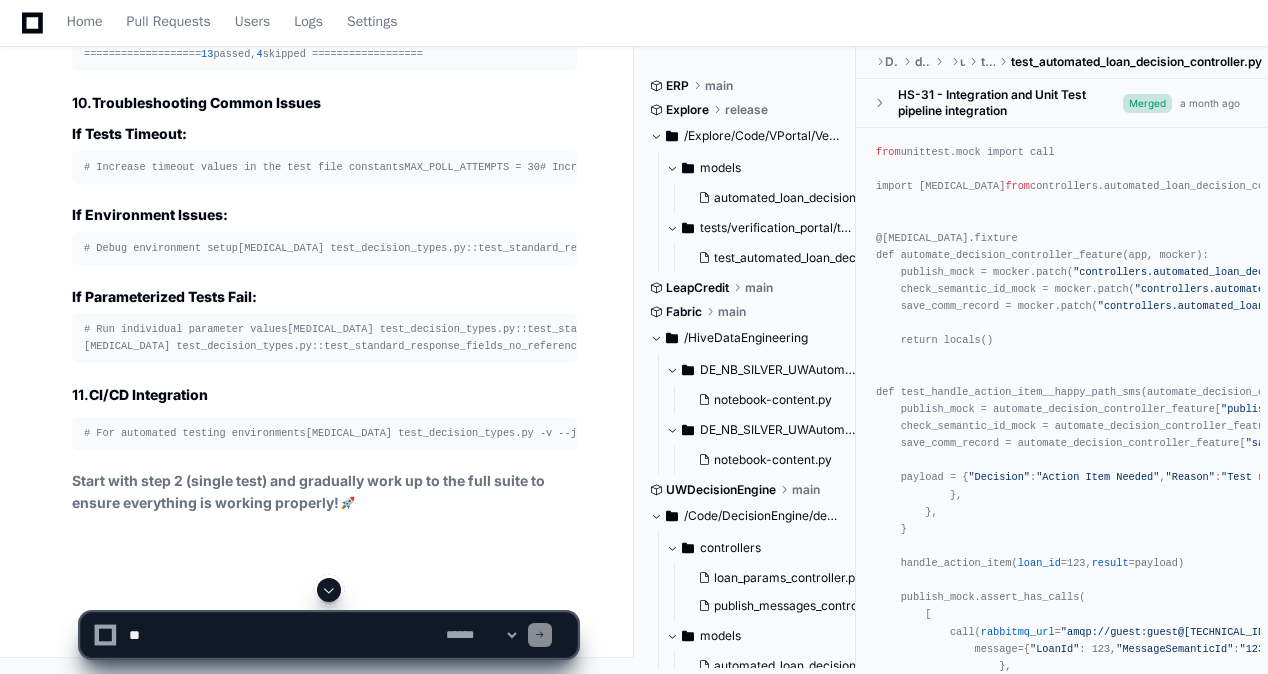 scroll, scrollTop: 40951, scrollLeft: 0, axis: vertical 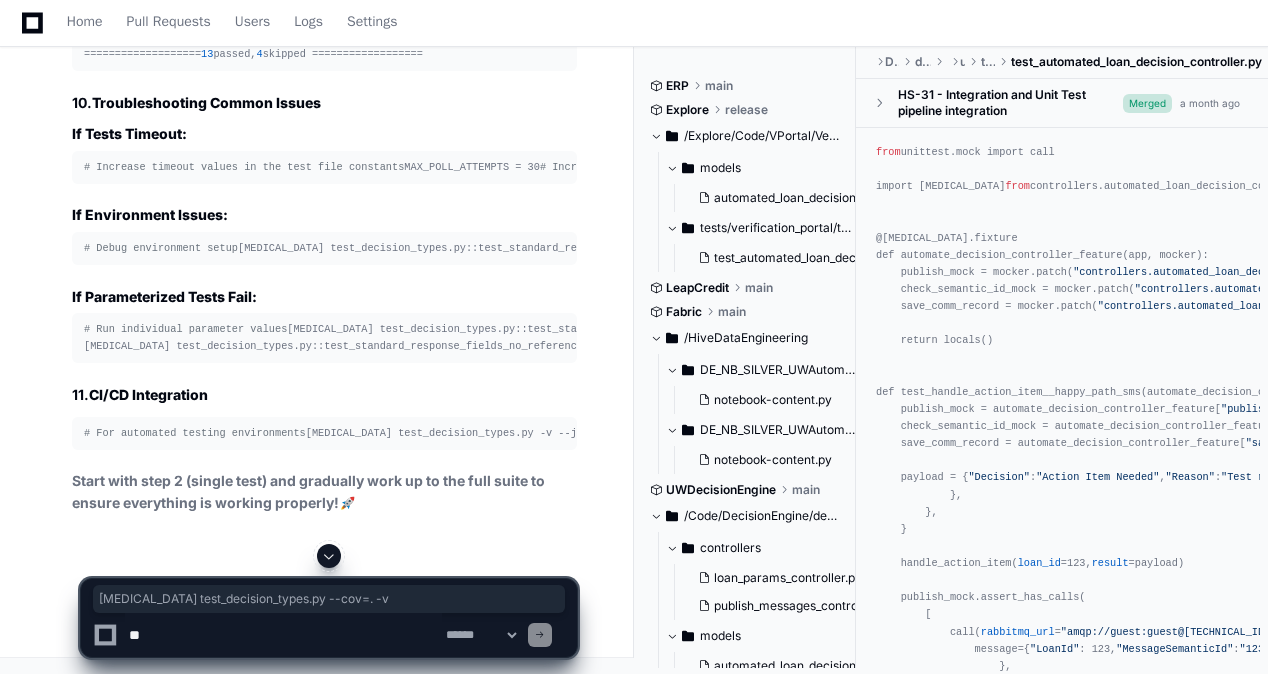 drag, startPoint x: 82, startPoint y: 193, endPoint x: 322, endPoint y: 194, distance: 240.00209 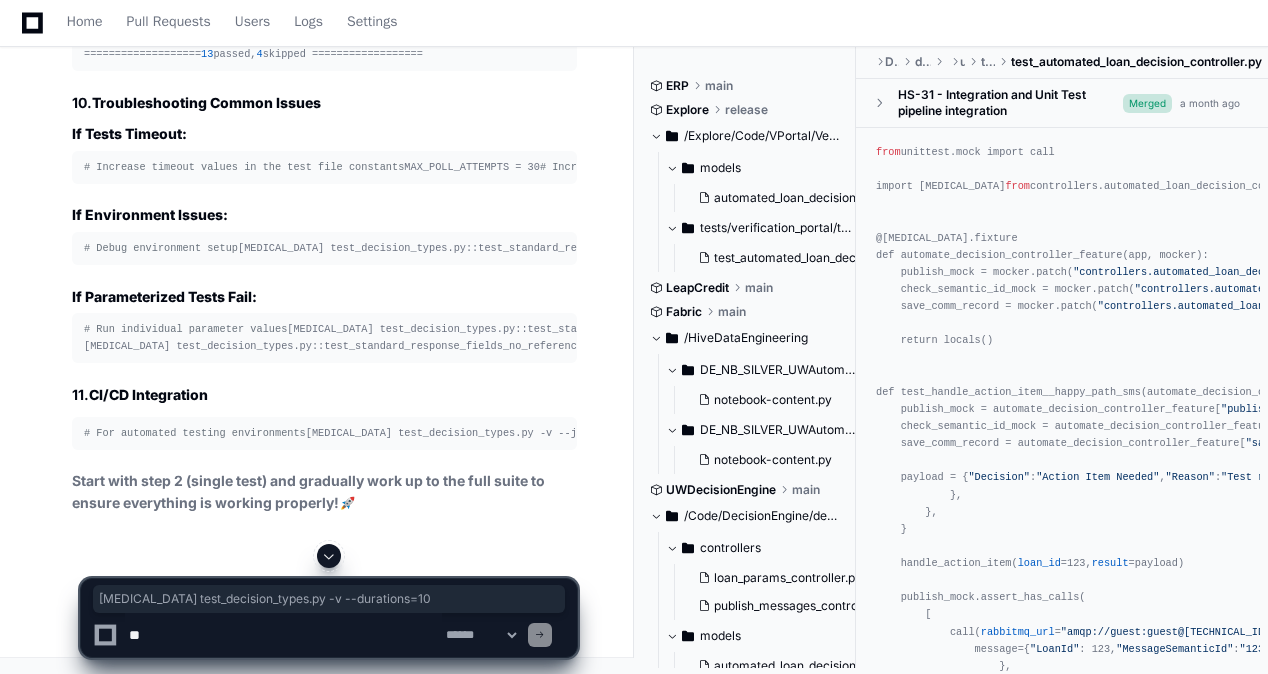 drag, startPoint x: 86, startPoint y: 246, endPoint x: 348, endPoint y: 246, distance: 262 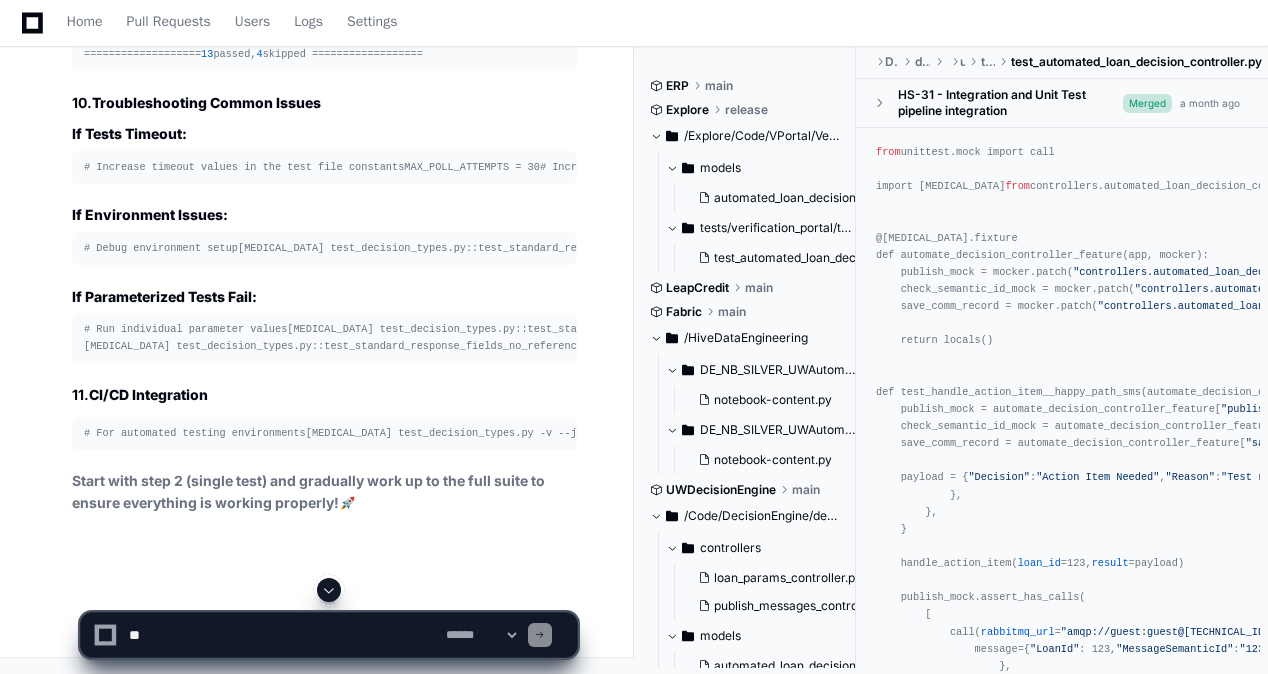 click 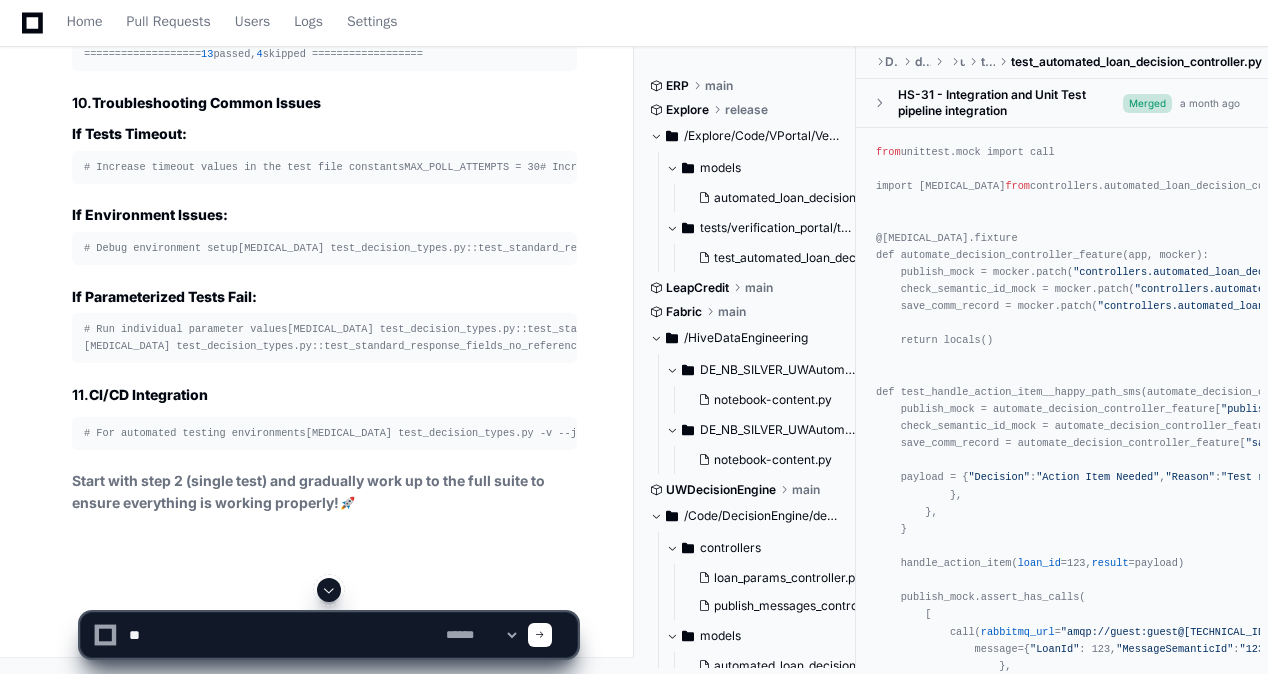 type on "*" 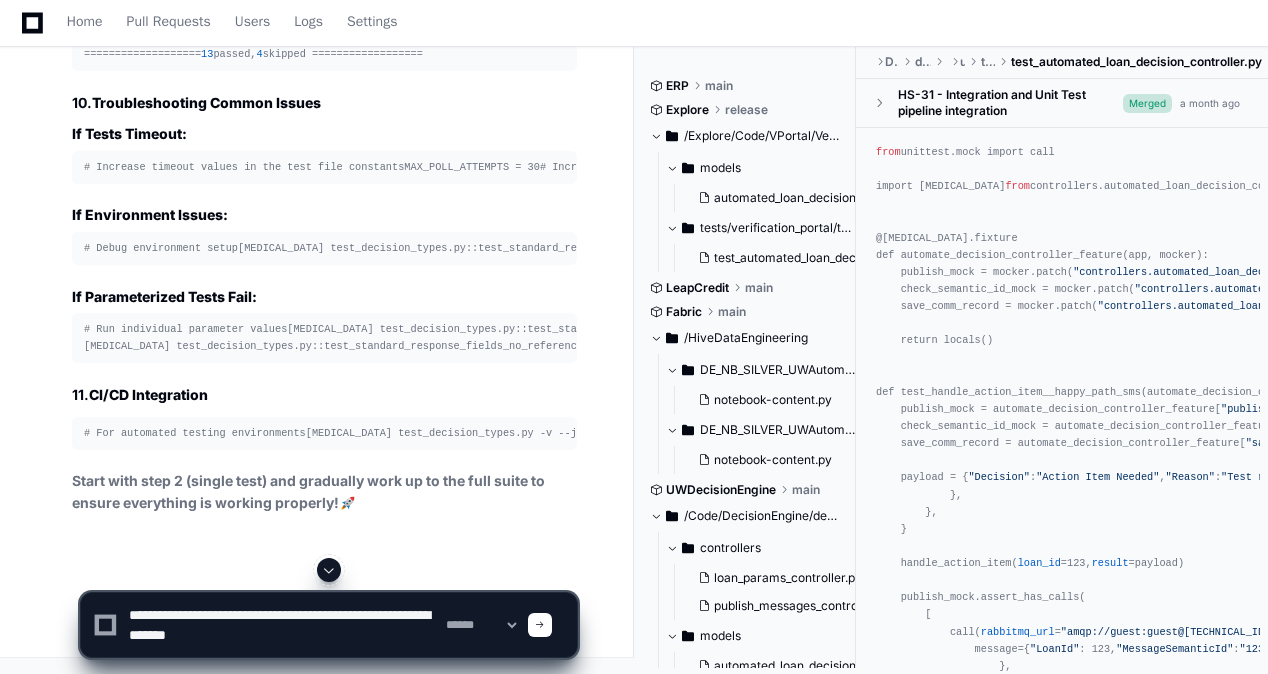 type on "**********" 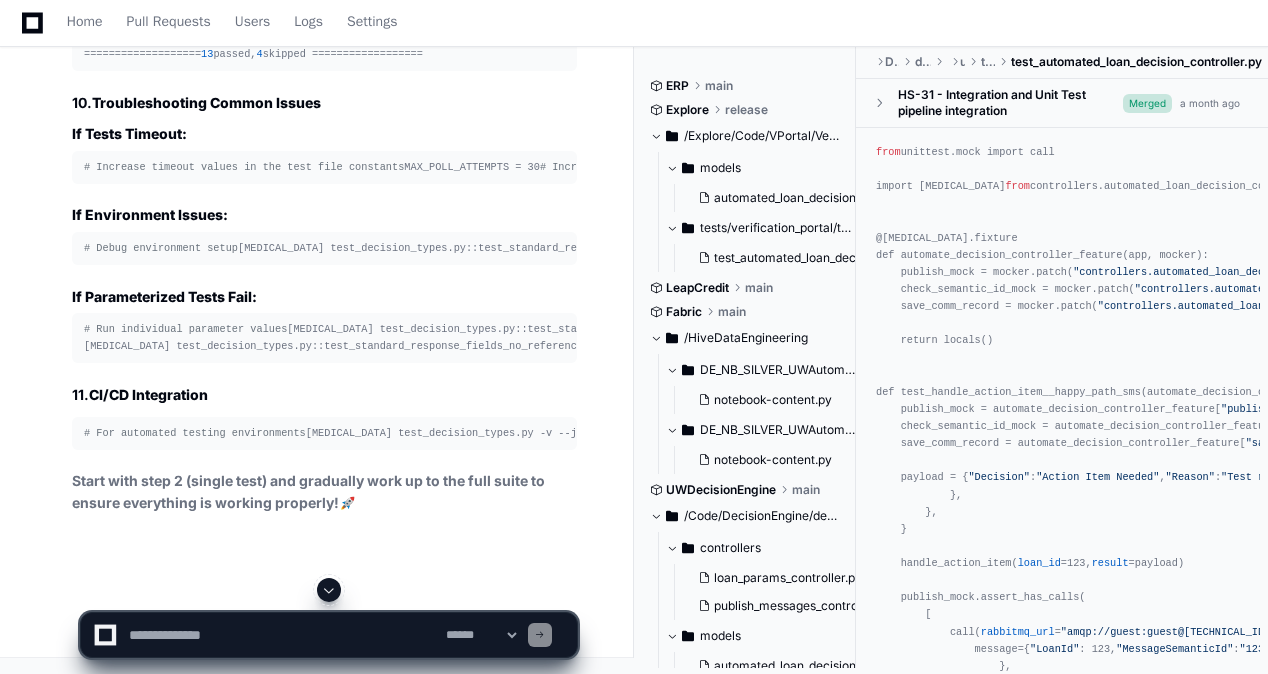scroll, scrollTop: 0, scrollLeft: 0, axis: both 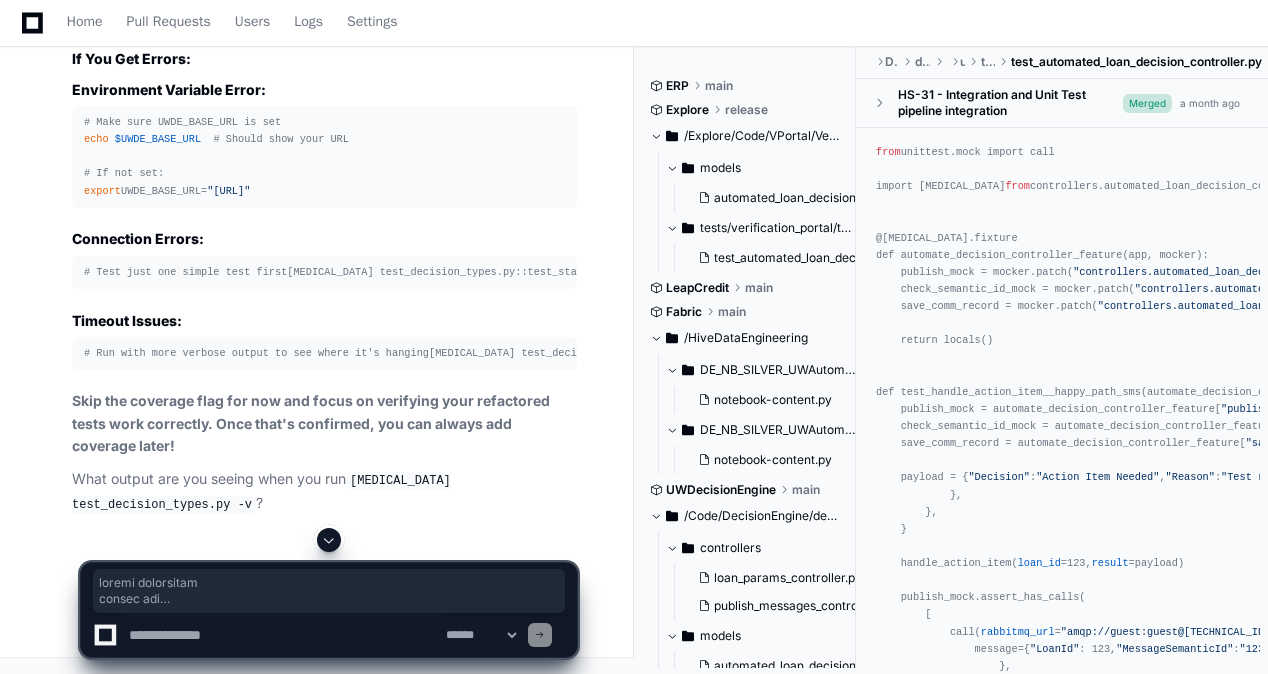 drag, startPoint x: 84, startPoint y: 193, endPoint x: 305, endPoint y: 320, distance: 254.89214 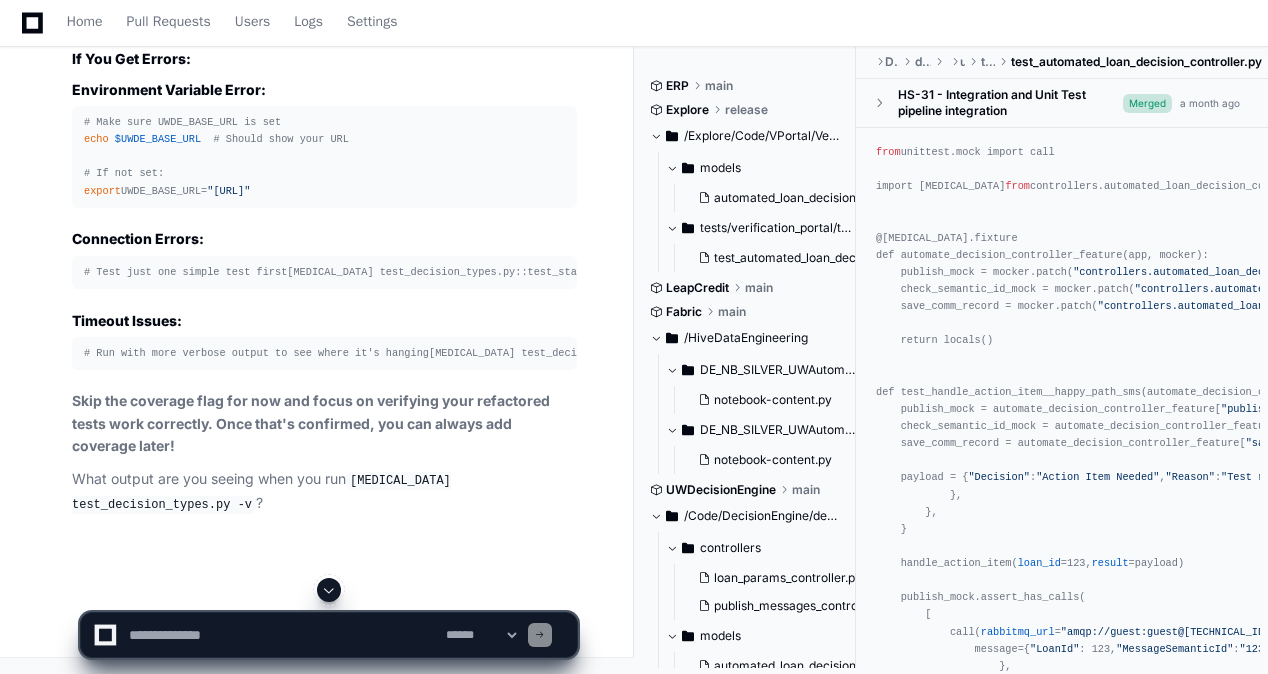 scroll, scrollTop: 41207, scrollLeft: 0, axis: vertical 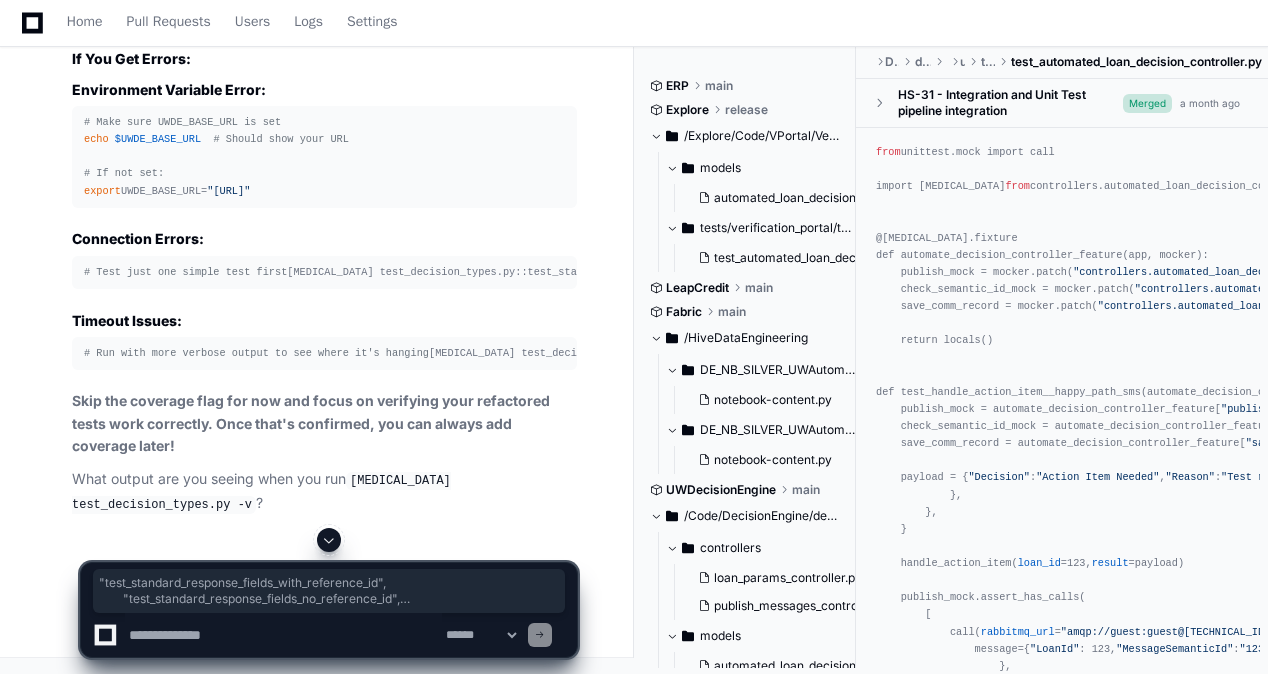 drag, startPoint x: 132, startPoint y: 343, endPoint x: 270, endPoint y: 417, distance: 156.58864 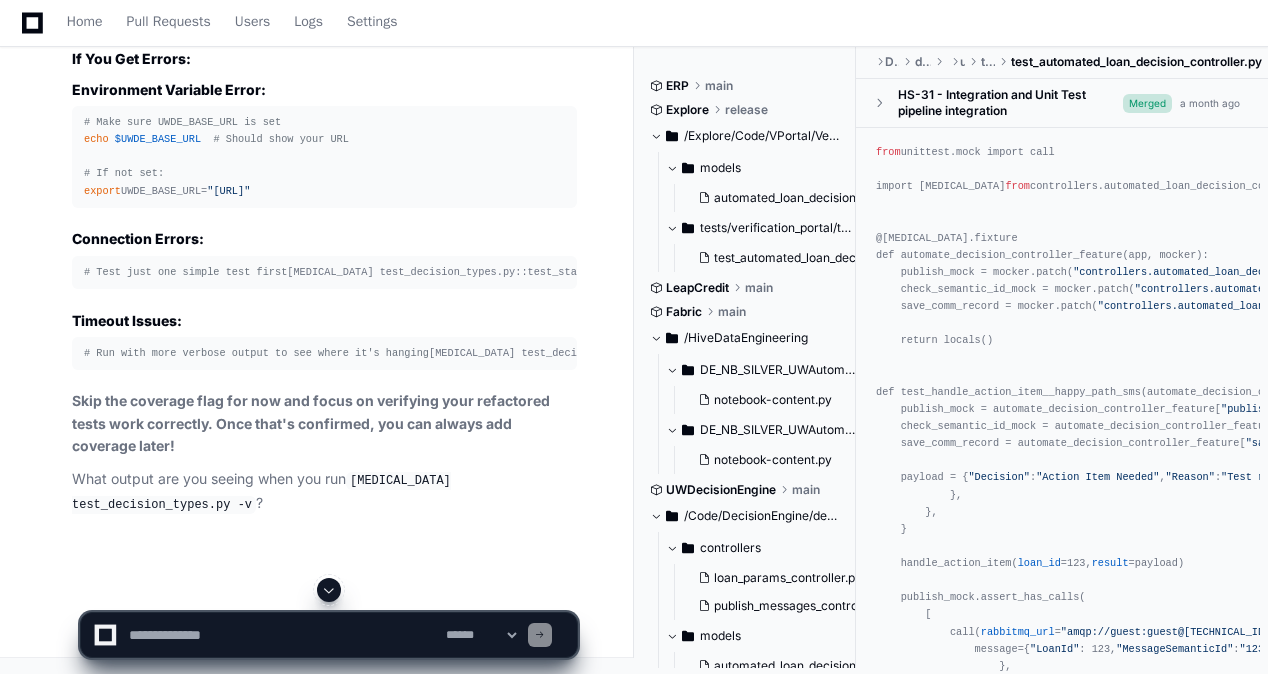 scroll, scrollTop: 41507, scrollLeft: 0, axis: vertical 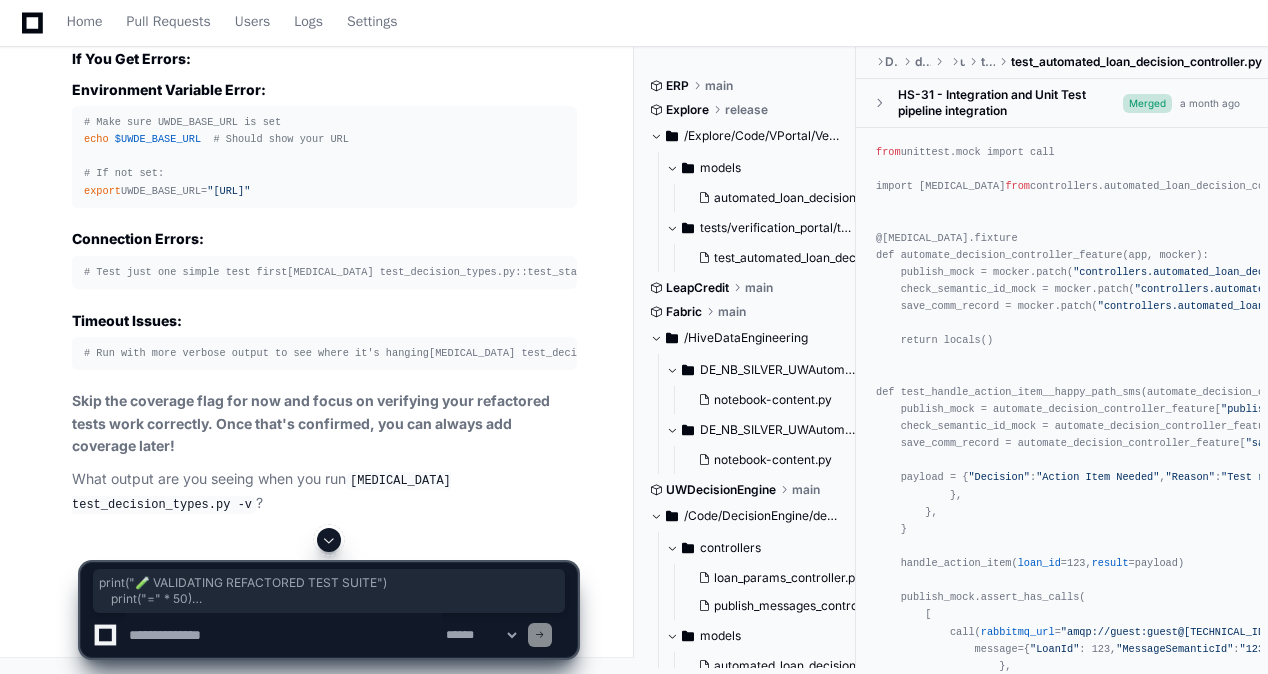 drag, startPoint x: 103, startPoint y: 158, endPoint x: 290, endPoint y: 189, distance: 189.55211 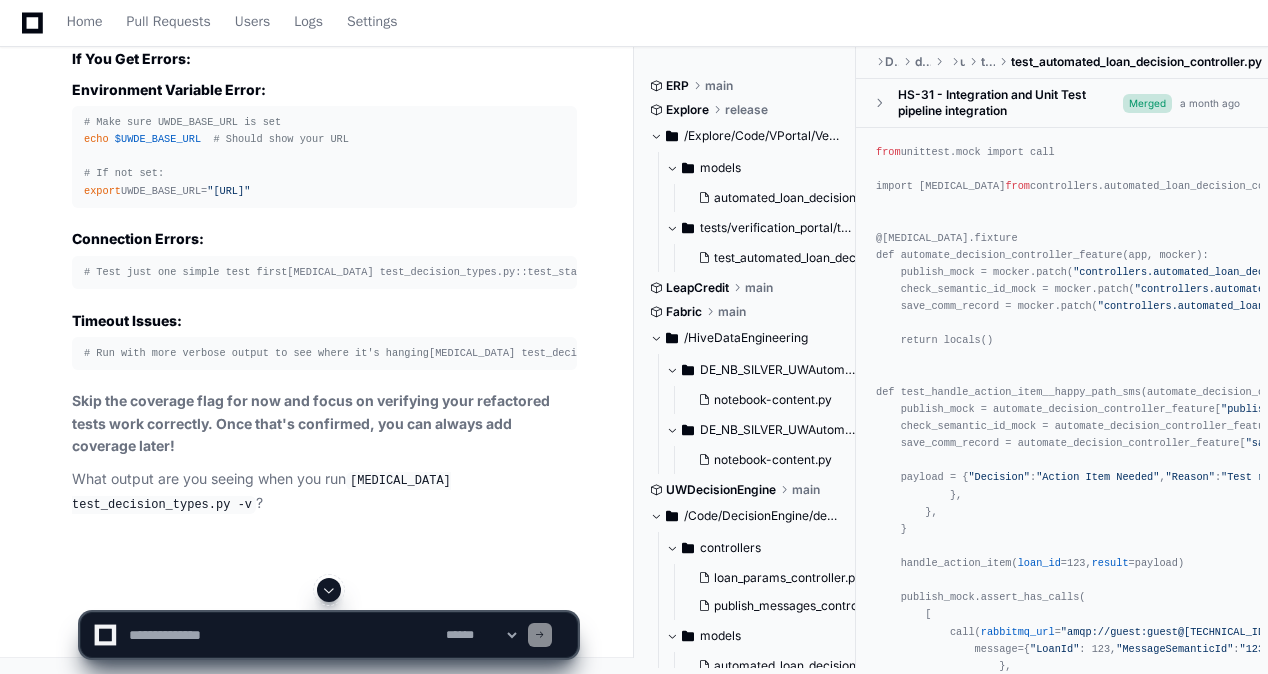 scroll, scrollTop: 41906, scrollLeft: 0, axis: vertical 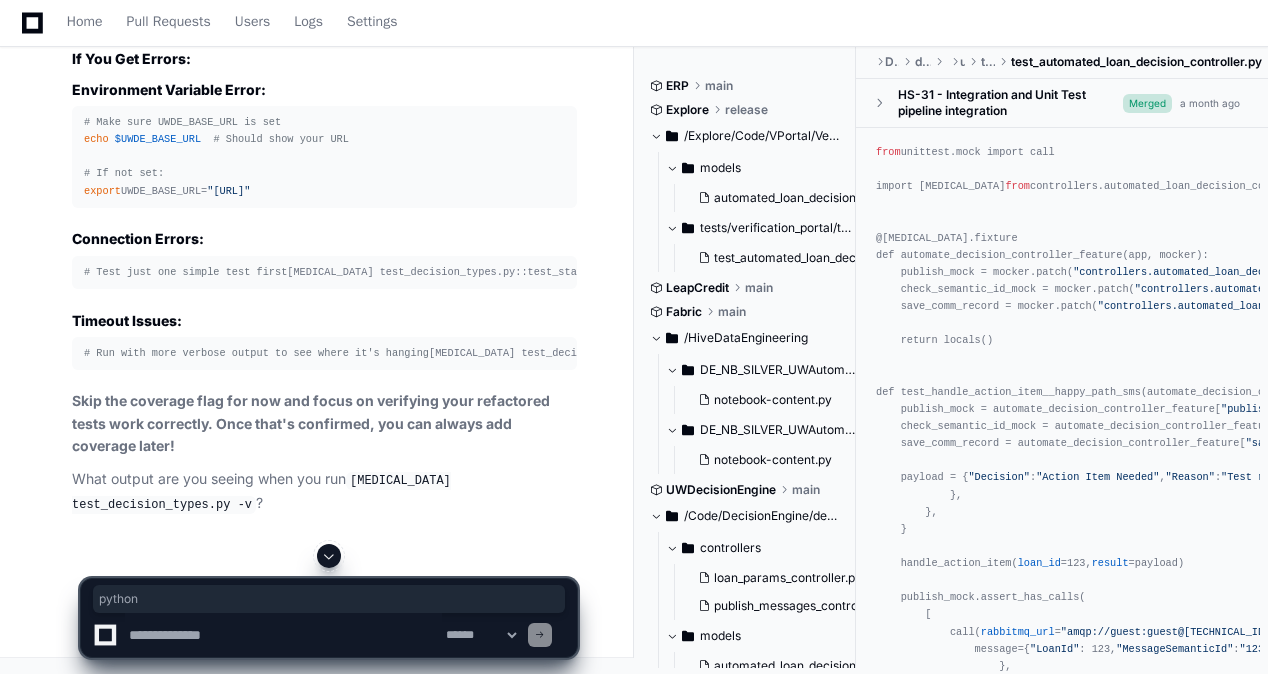 click on "# Run the validation
python validate_tests.py" 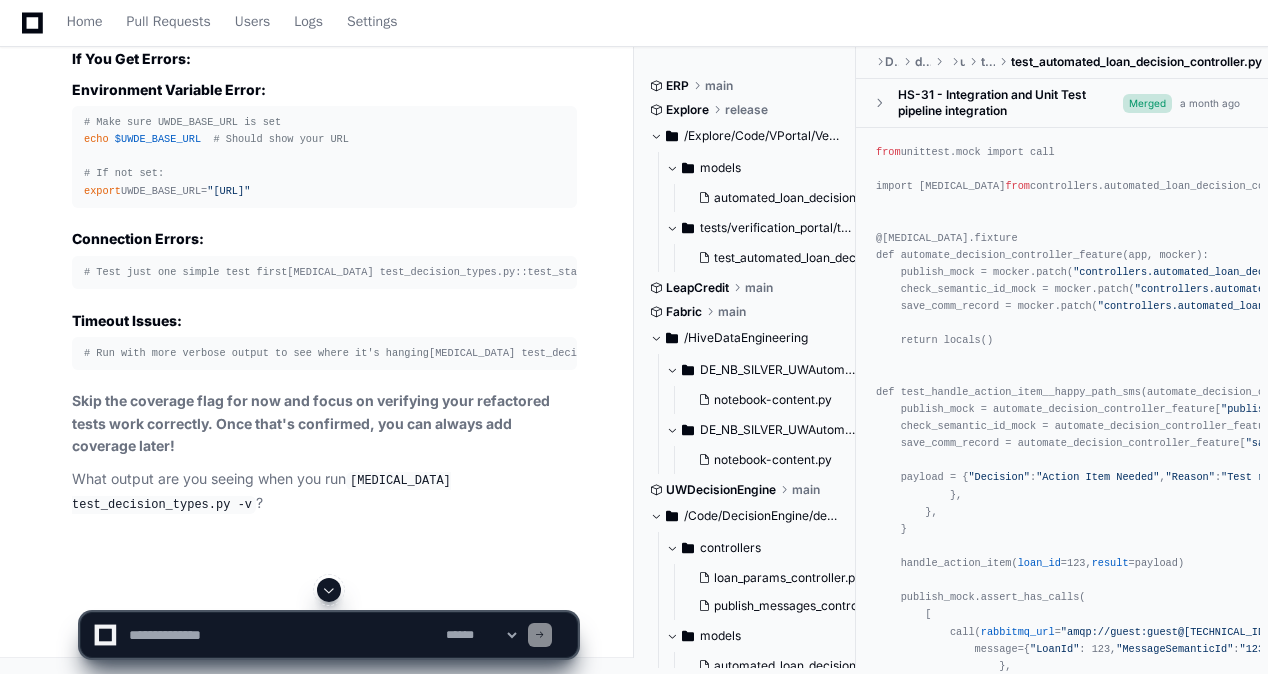 click on "Great question! Here's a comprehensive testing strategy for your refactored test suite:
1.  Prerequisites & Setup
First, ensure your test environment is ready:
# Make sure UWDE_BASE_URL environment variable is set
export  UWDE_BASE_URL= "[URL]"
# Or on Windows
set  UWDE_BASE_URL=[URL]
# Verify the environment variable
echo   $UWDE_BASE_URL    # Linux/Mac
echo  %UWDE_BASE_URL%   # Windows
2.  Run Tests Progressively
Start with a Single Test
# Test just one method to verify basic functionality
[MEDICAL_DATA] test_decision_types.py::test_standard_response_fields_with_reference_id -v -s
# Expected output:
# test_decision_types.py::test_standard_response_fields_with_reference_id PASSED
Test Reference ID Handling
# Run the parameterized test (tests both None and "" cases)
[MEDICAL_DATA] test_decision_types.py::test_standard_response_fields_no_reference_id -v -s
# Expected output should show 2 tests:
Test All Working Tests
"not skip"" 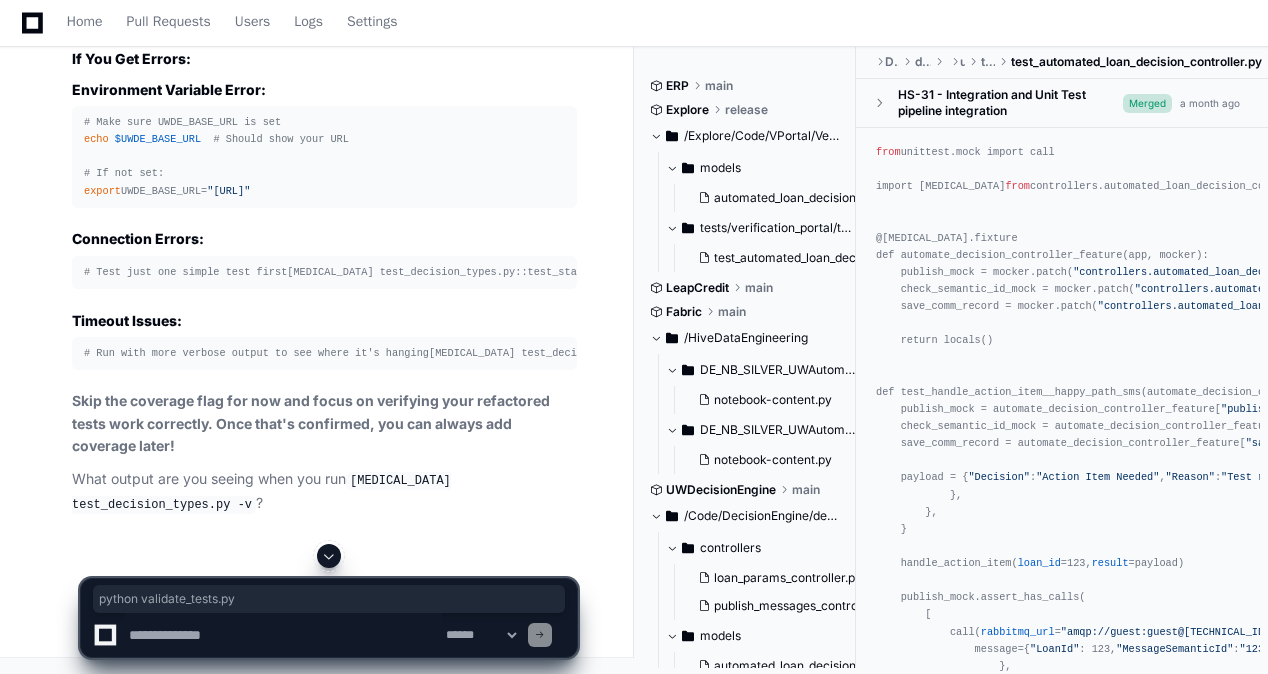 drag, startPoint x: 84, startPoint y: 262, endPoint x: 220, endPoint y: 263, distance: 136.00368 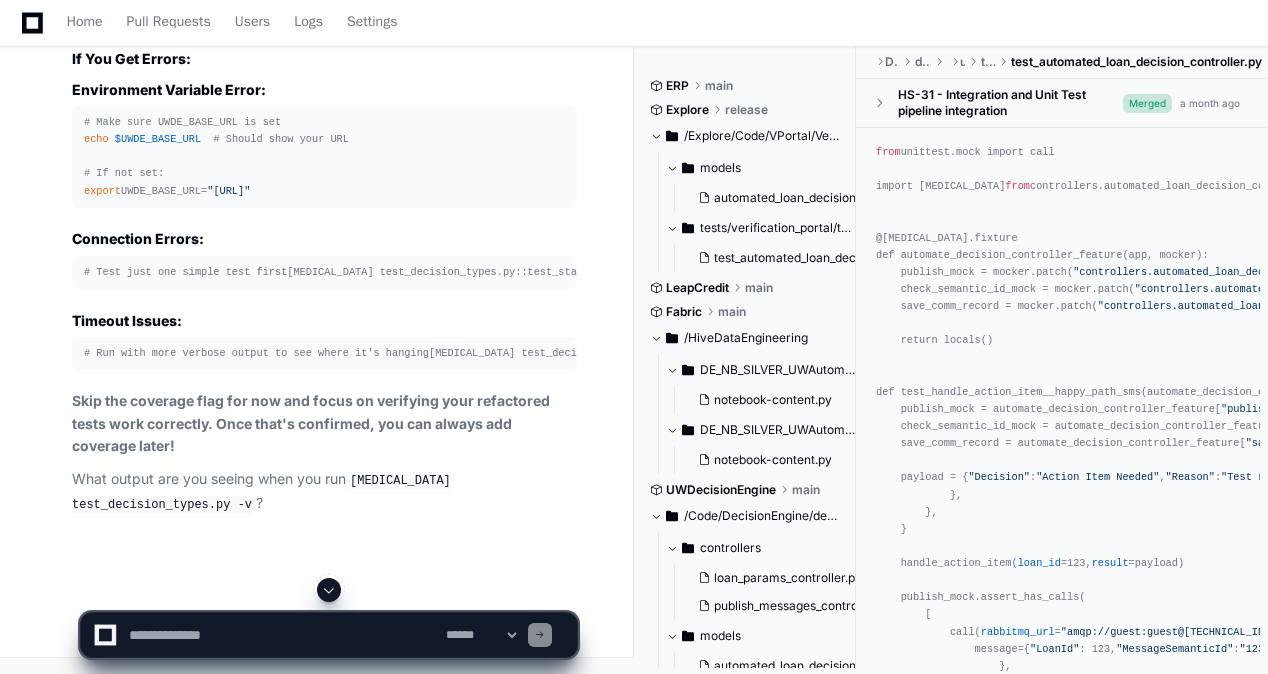 scroll, scrollTop: 42106, scrollLeft: 0, axis: vertical 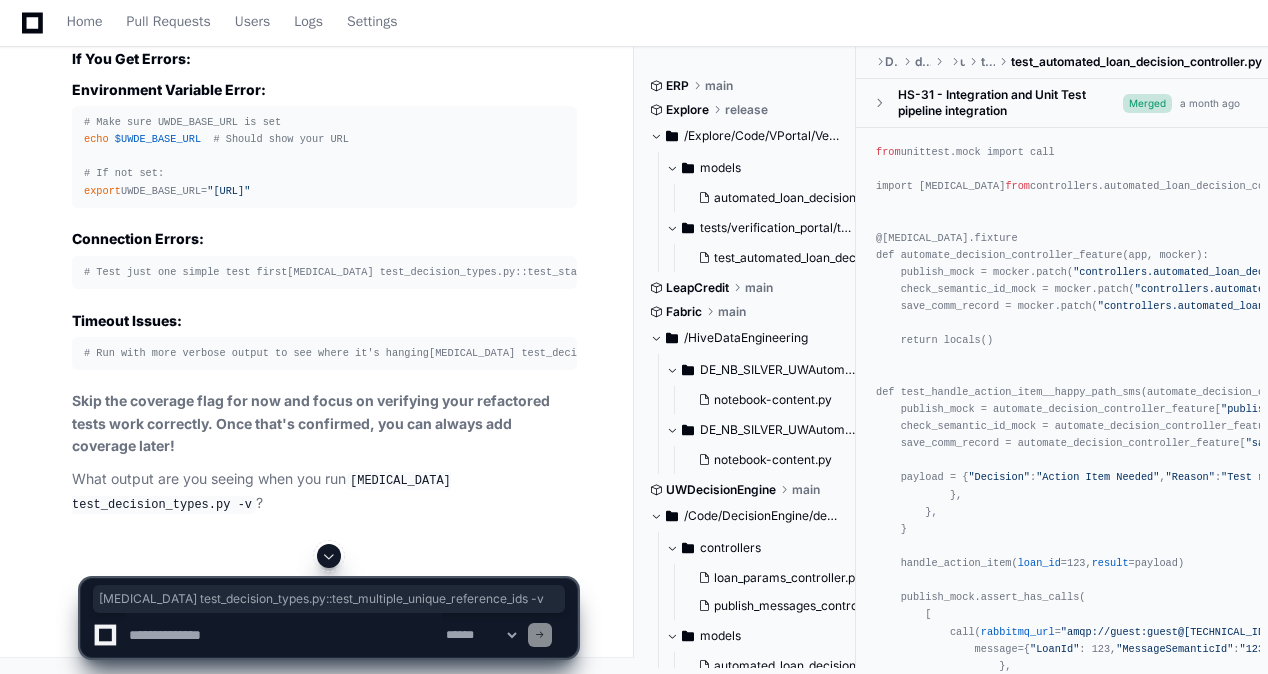 drag, startPoint x: 86, startPoint y: 168, endPoint x: 468, endPoint y: 169, distance: 382.0013 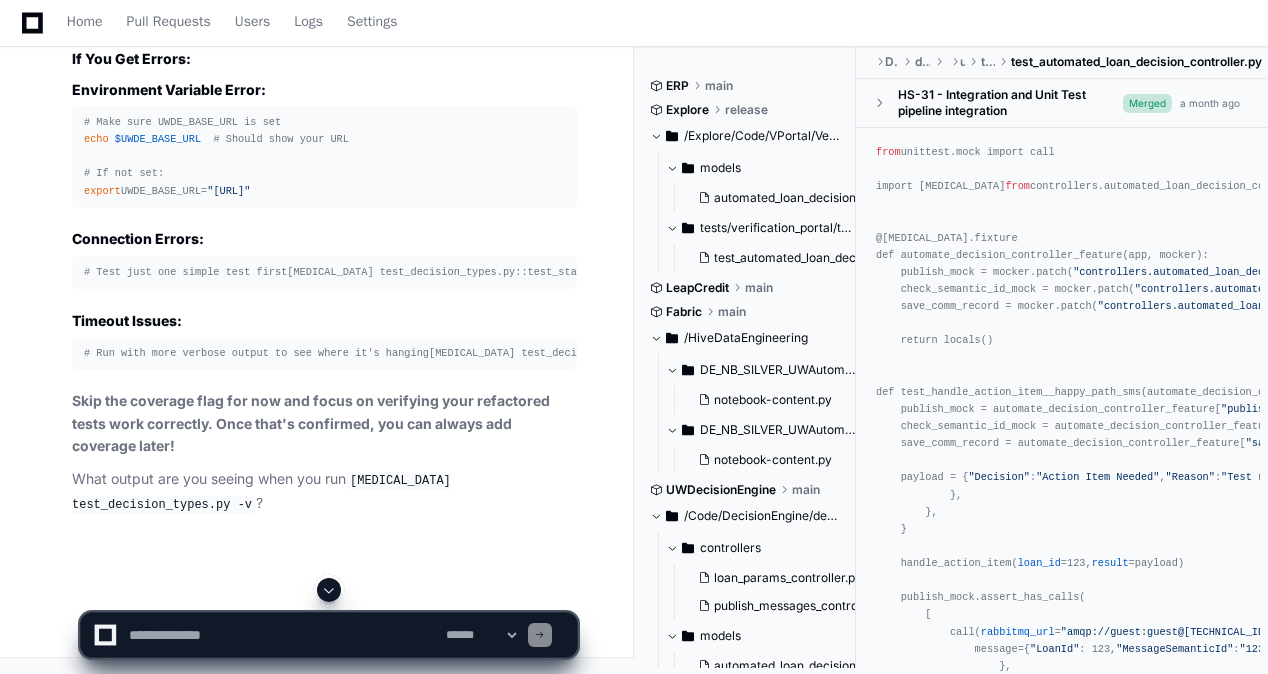 click on "# Run tests multiple times to check for flakiness
for  i  in  {1..3};  do
echo   "Run  $i :"
[MEDICAL_DATA] test_decision_types.py::test_job_id_uniqueness -v
done
# Run with timeout to ensure tests don't hang
[MEDICAL_DATA] test_decision_types.py -v -- timeout =300" 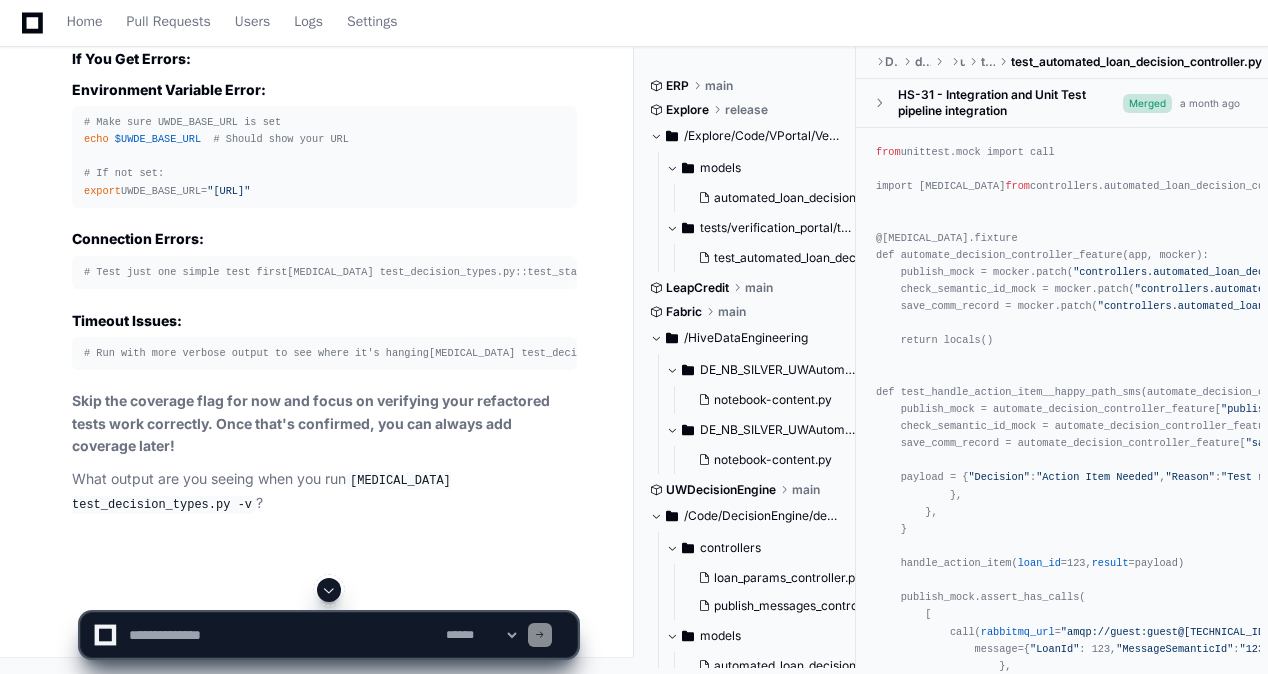 click on "# Run tests multiple times to check for flakiness
for  i  in  {1..3};  do
echo   "Run  $i :"
[MEDICAL_DATA] test_decision_types.py::test_job_id_uniqueness -v
done
# Run with timeout to ensure tests don't hang
[MEDICAL_DATA] test_decision_types.py -v -- timeout =300" 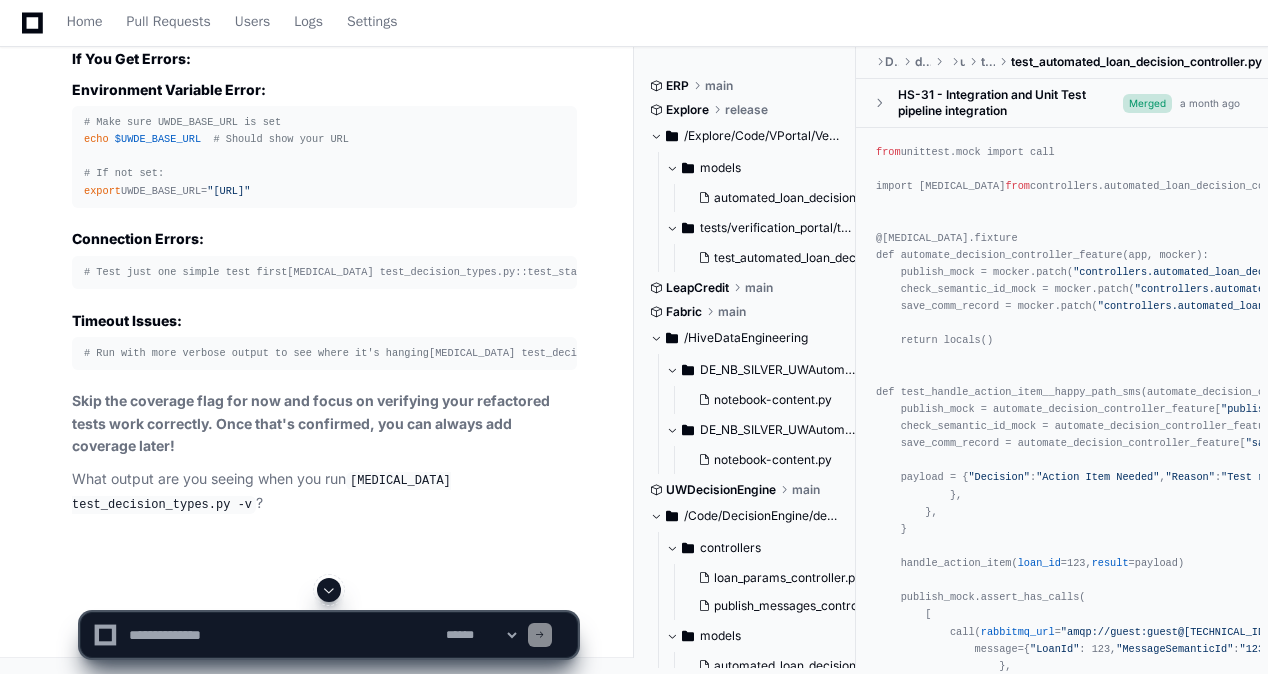 scroll, scrollTop: 42106, scrollLeft: 0, axis: vertical 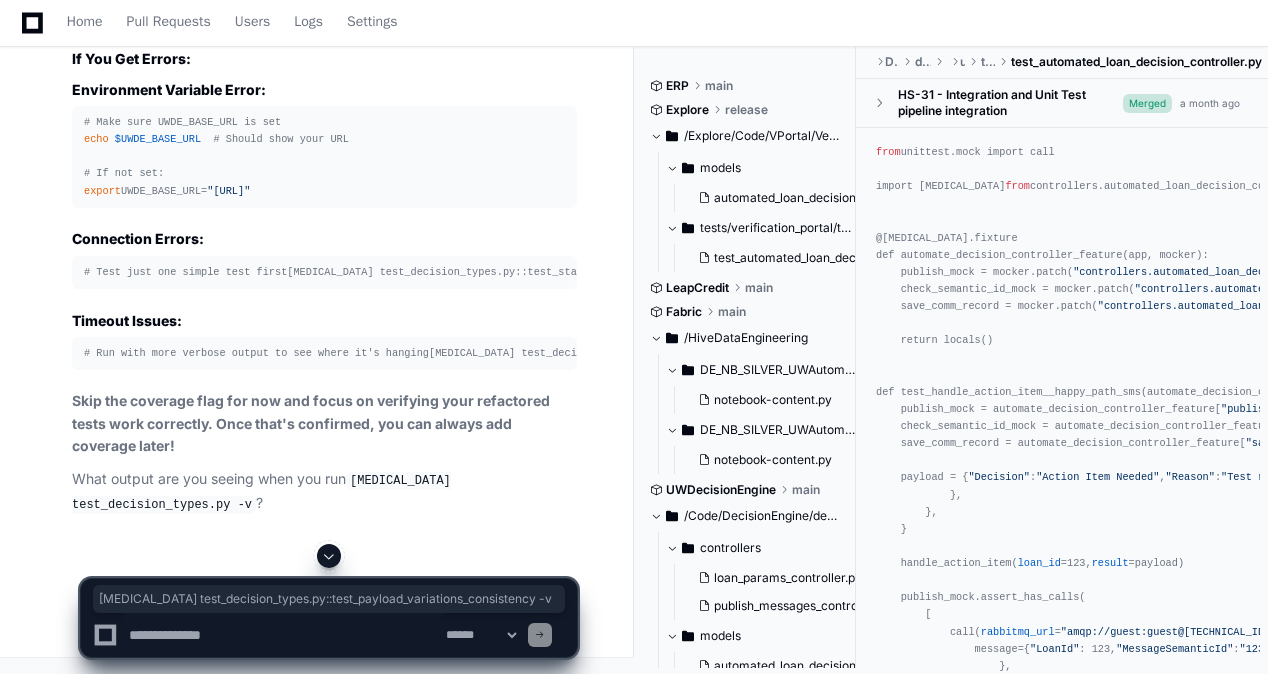 drag, startPoint x: 81, startPoint y: 269, endPoint x: 502, endPoint y: 267, distance: 421.00476 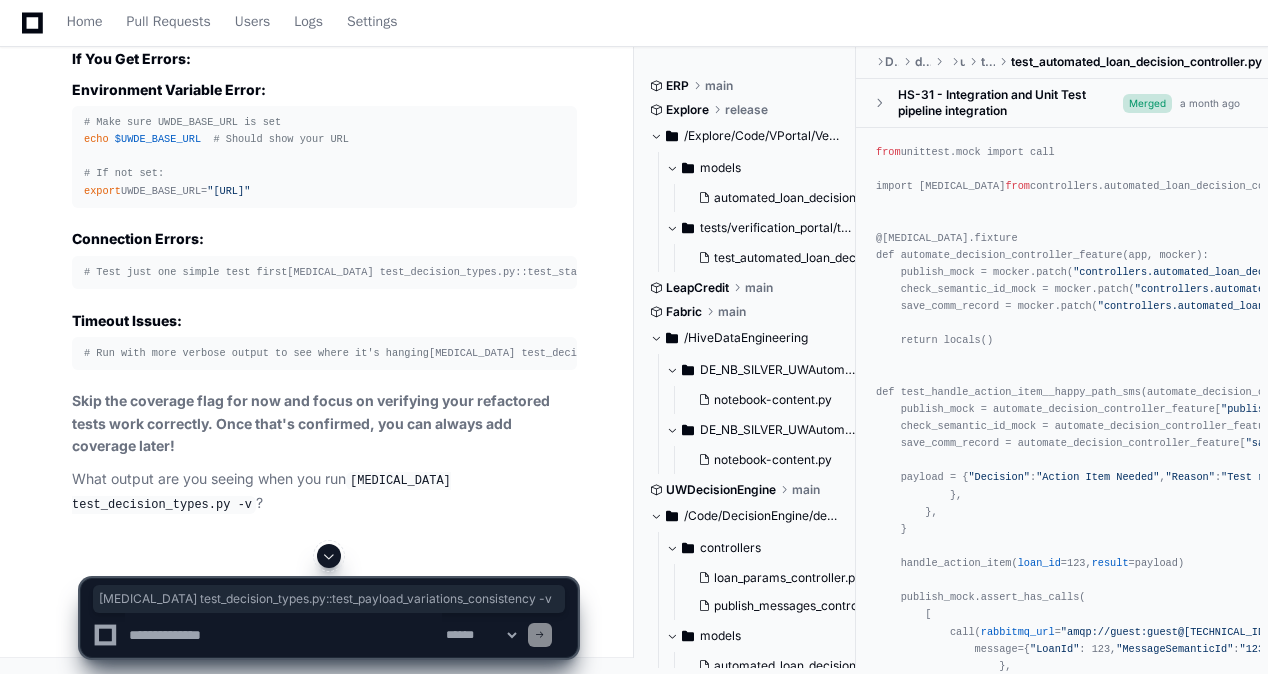 scroll, scrollTop: 42107, scrollLeft: 0, axis: vertical 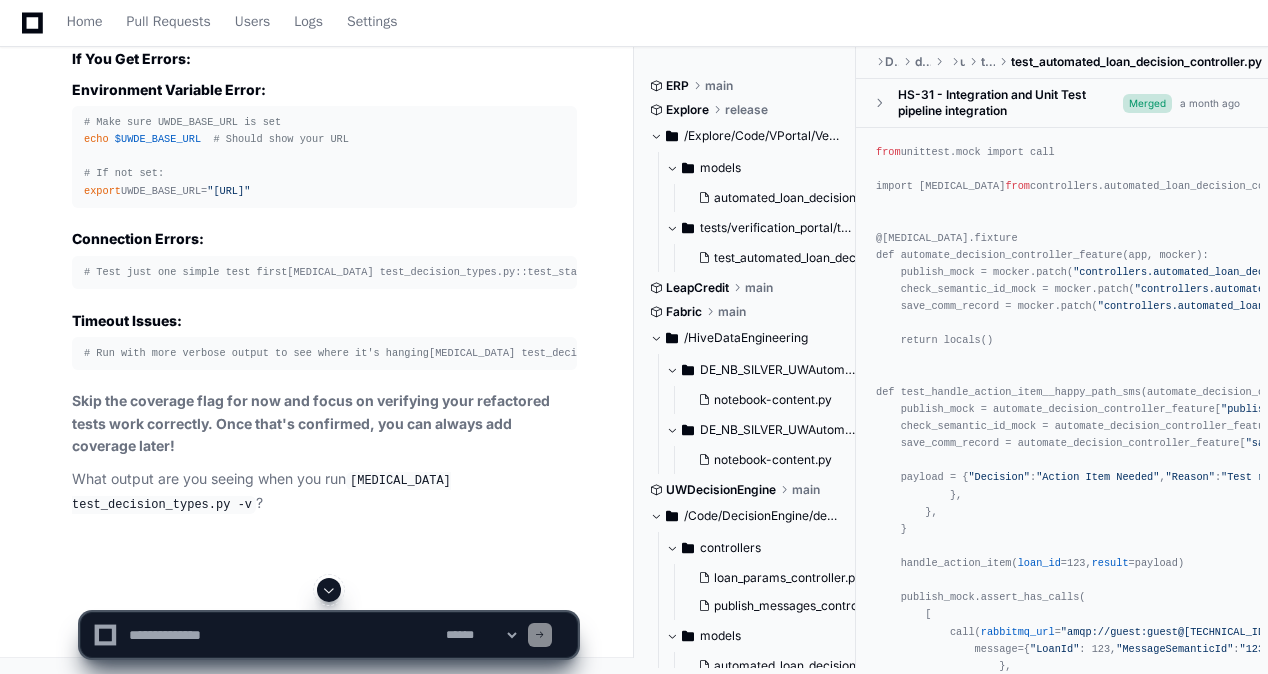 click on "8.  Performance & Reliability Testing" 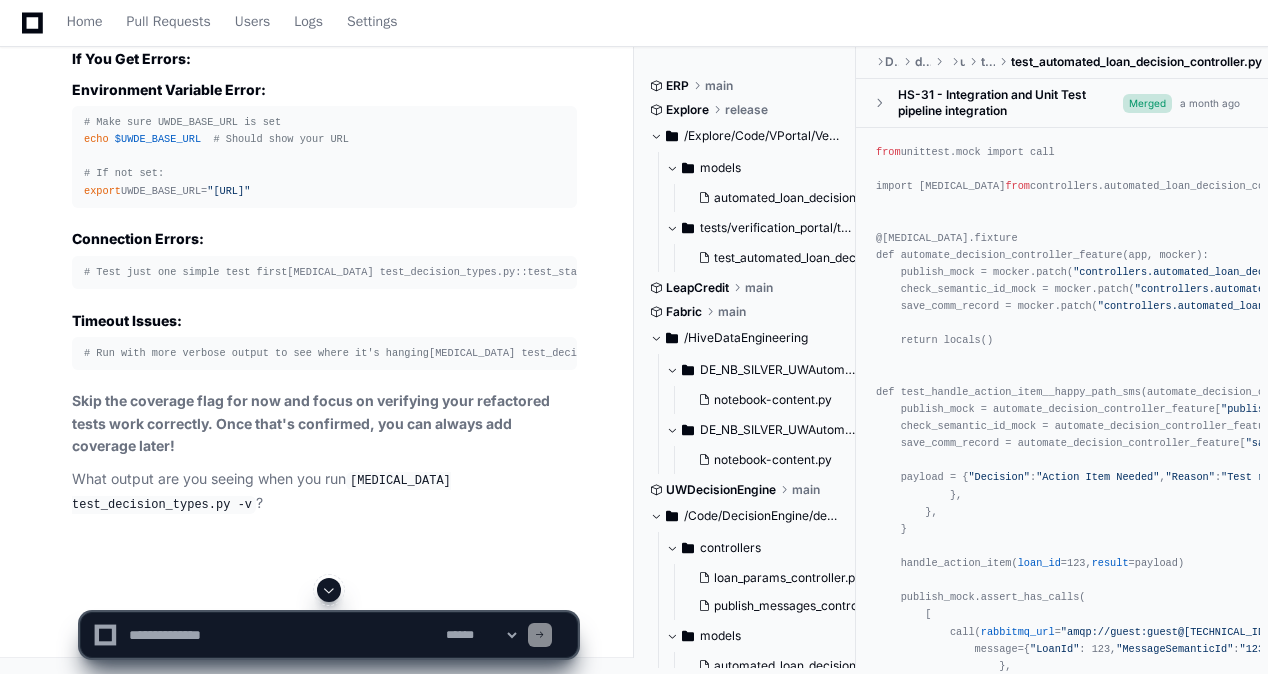 scroll, scrollTop: 42307, scrollLeft: 0, axis: vertical 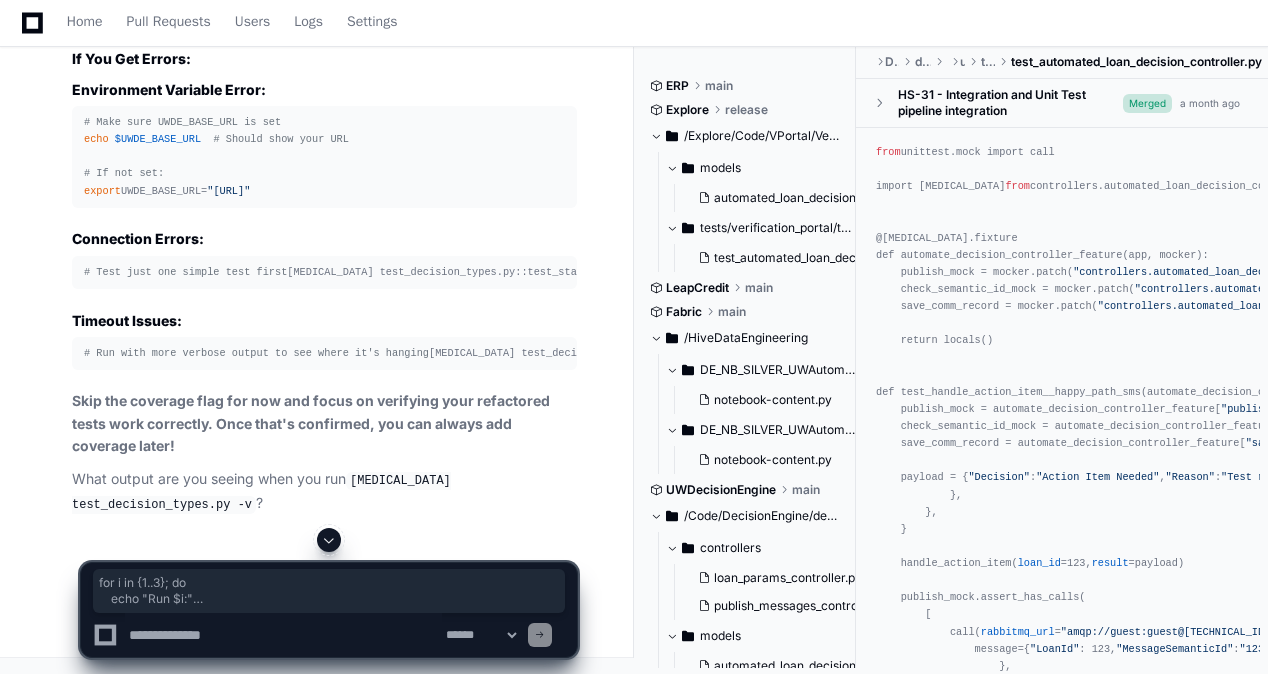 drag, startPoint x: 84, startPoint y: 182, endPoint x: 146, endPoint y: 246, distance: 89.106674 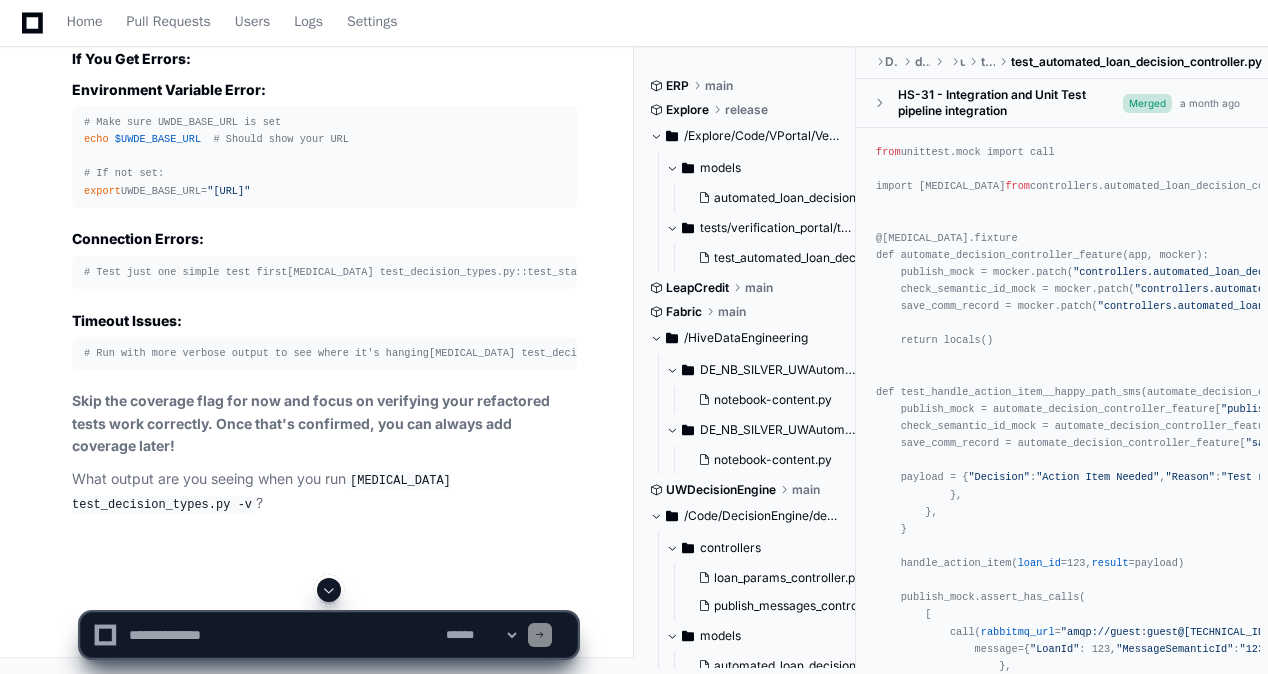 click 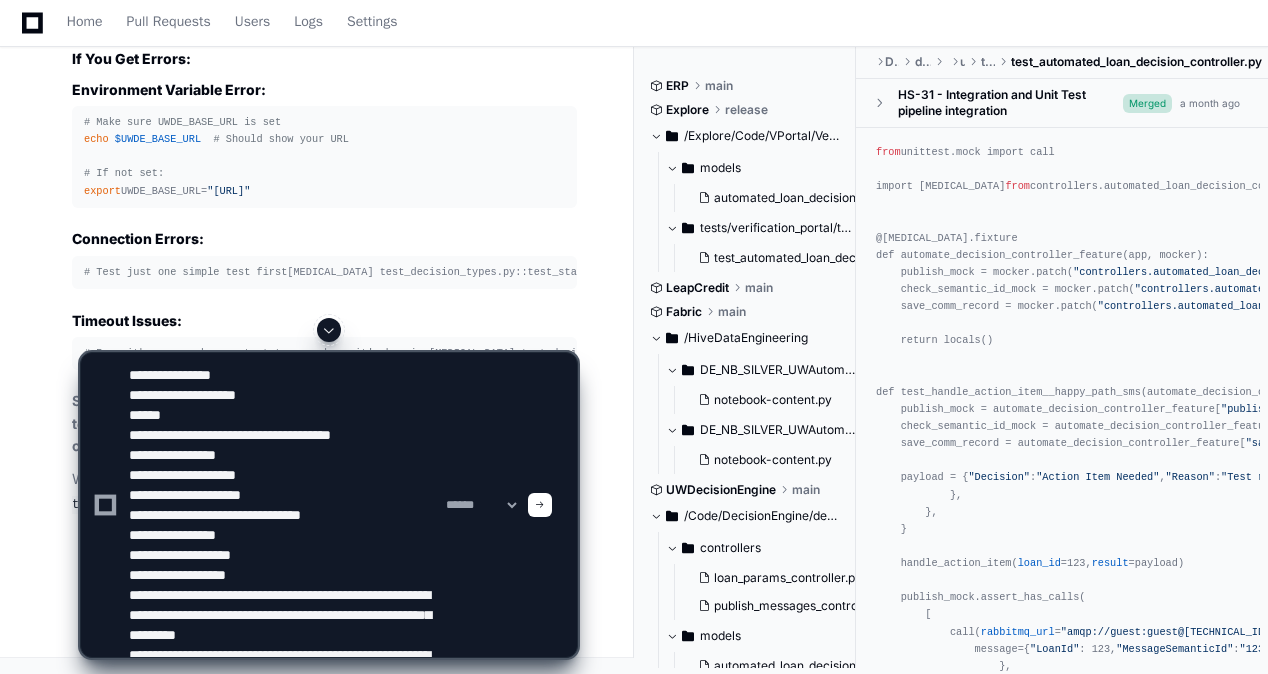 scroll, scrollTop: 66, scrollLeft: 0, axis: vertical 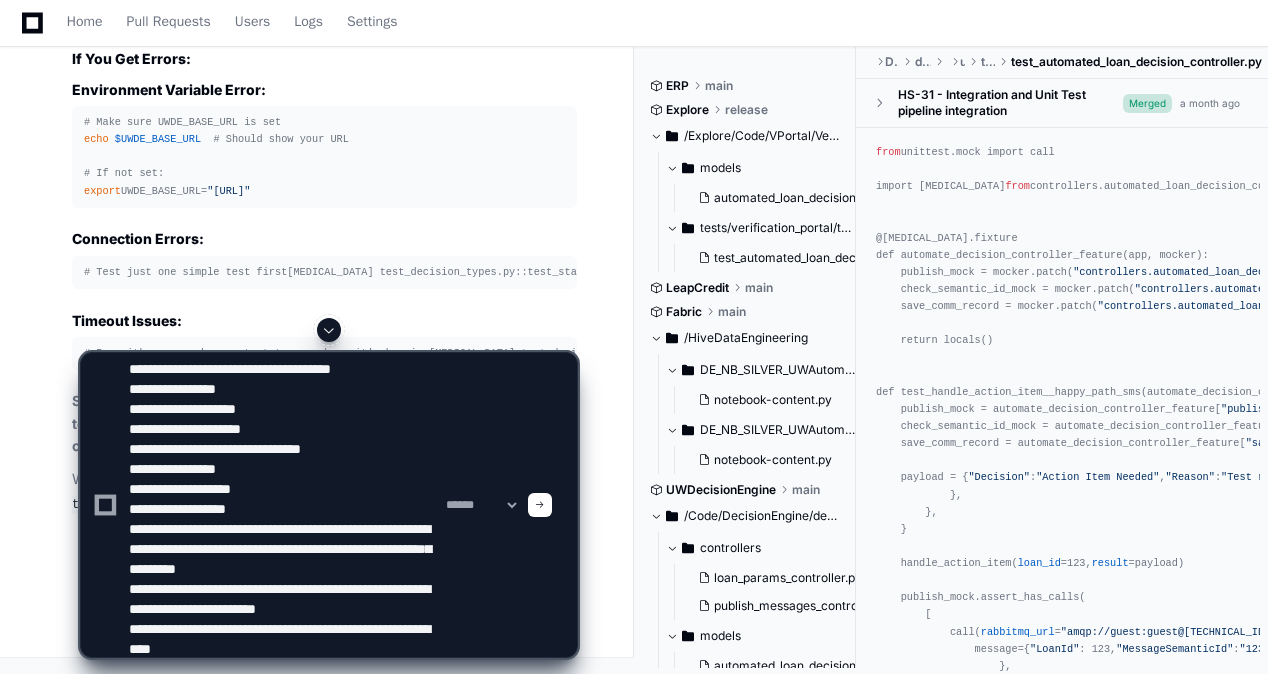type on "**********" 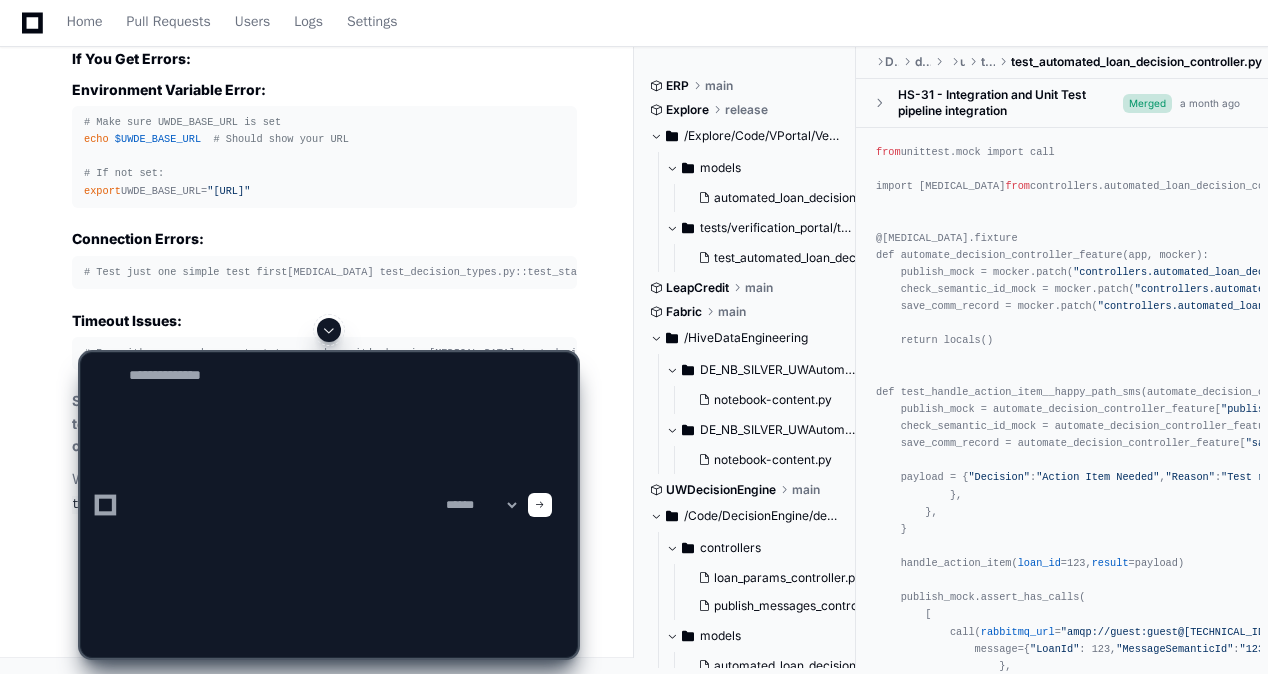 scroll, scrollTop: 0, scrollLeft: 0, axis: both 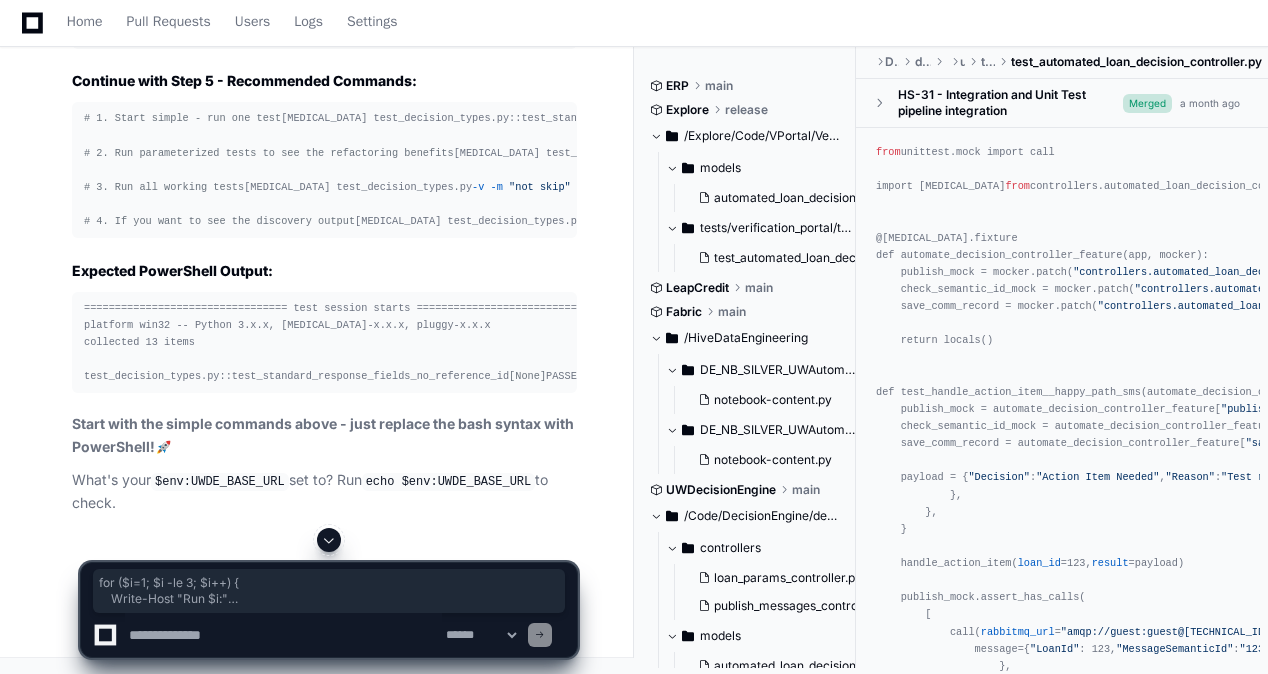 drag, startPoint x: 84, startPoint y: 277, endPoint x: 135, endPoint y: 330, distance: 73.552704 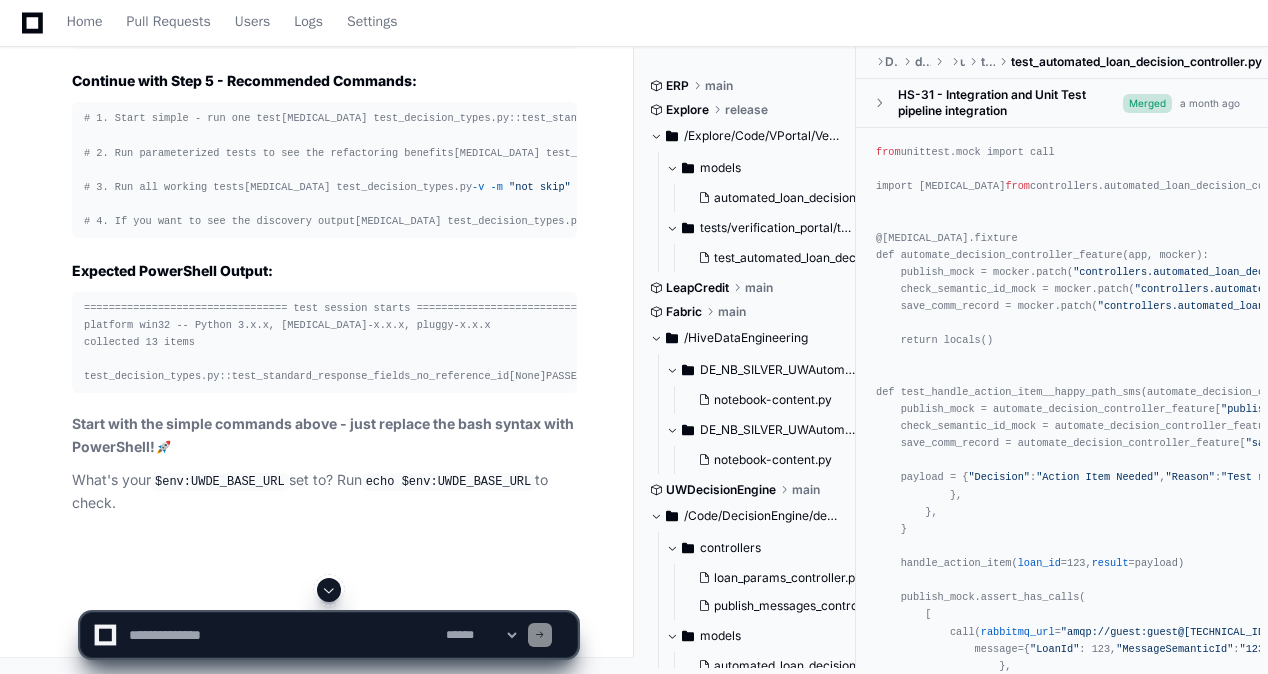scroll, scrollTop: 48288, scrollLeft: 0, axis: vertical 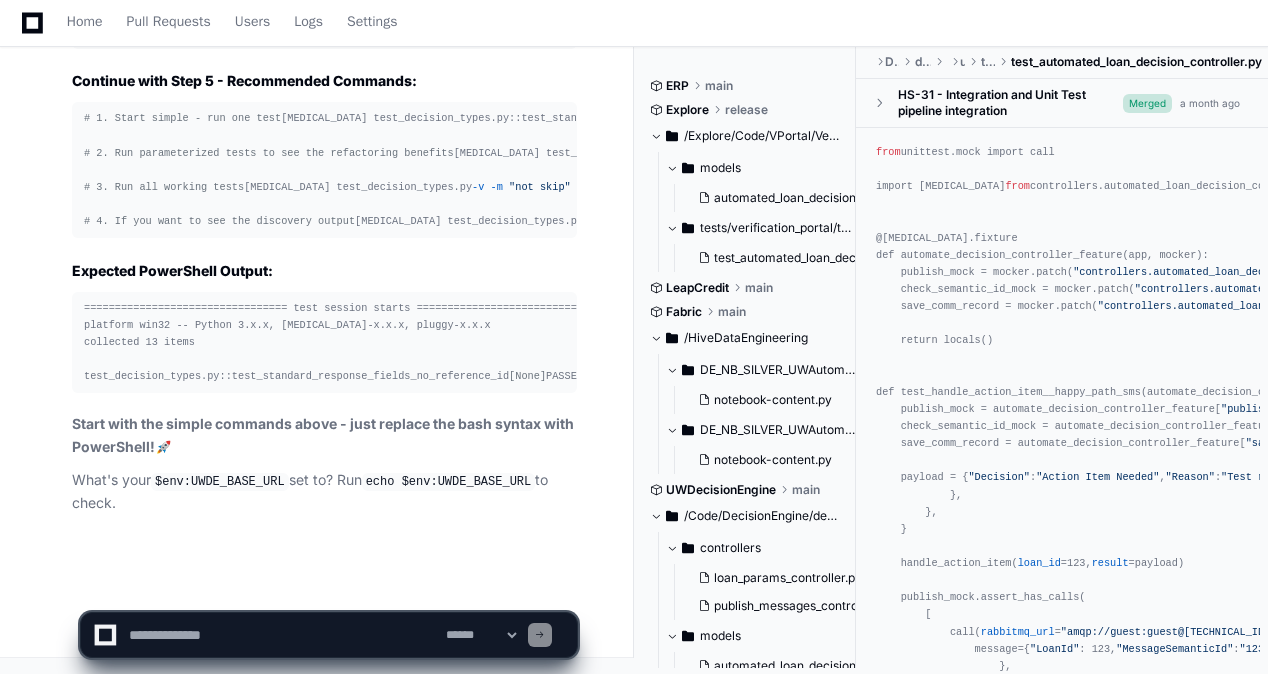 click on "**********" 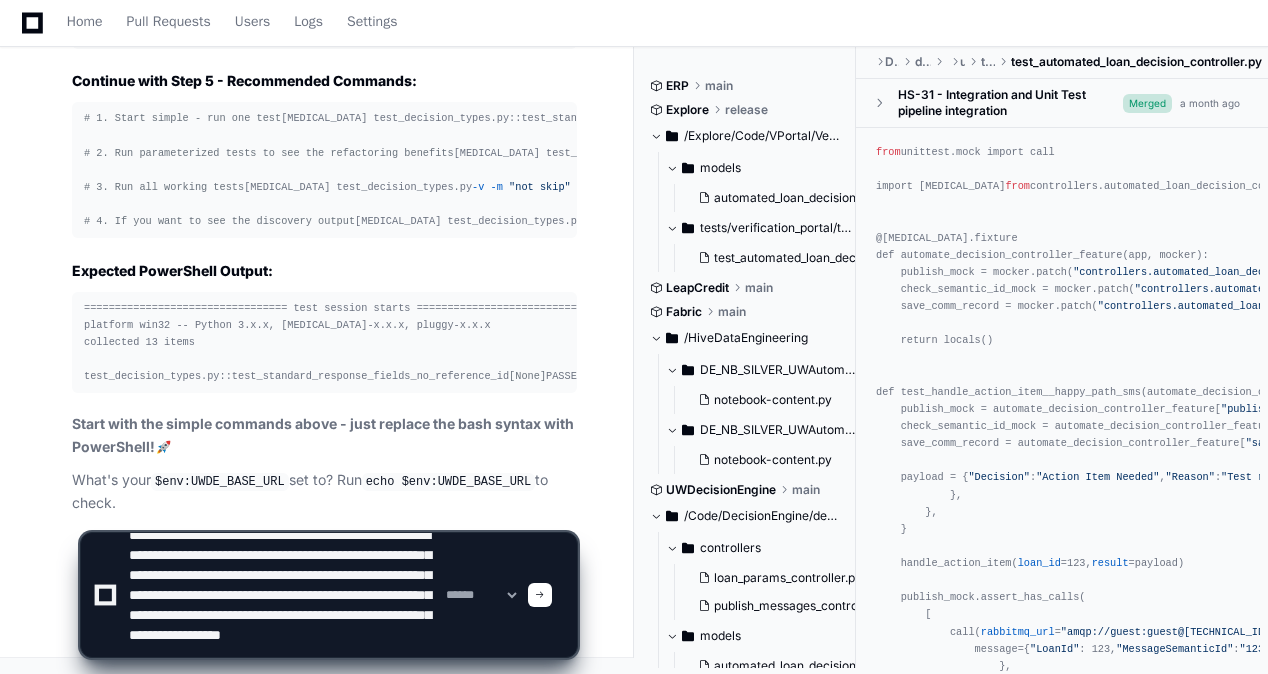 scroll, scrollTop: 46, scrollLeft: 0, axis: vertical 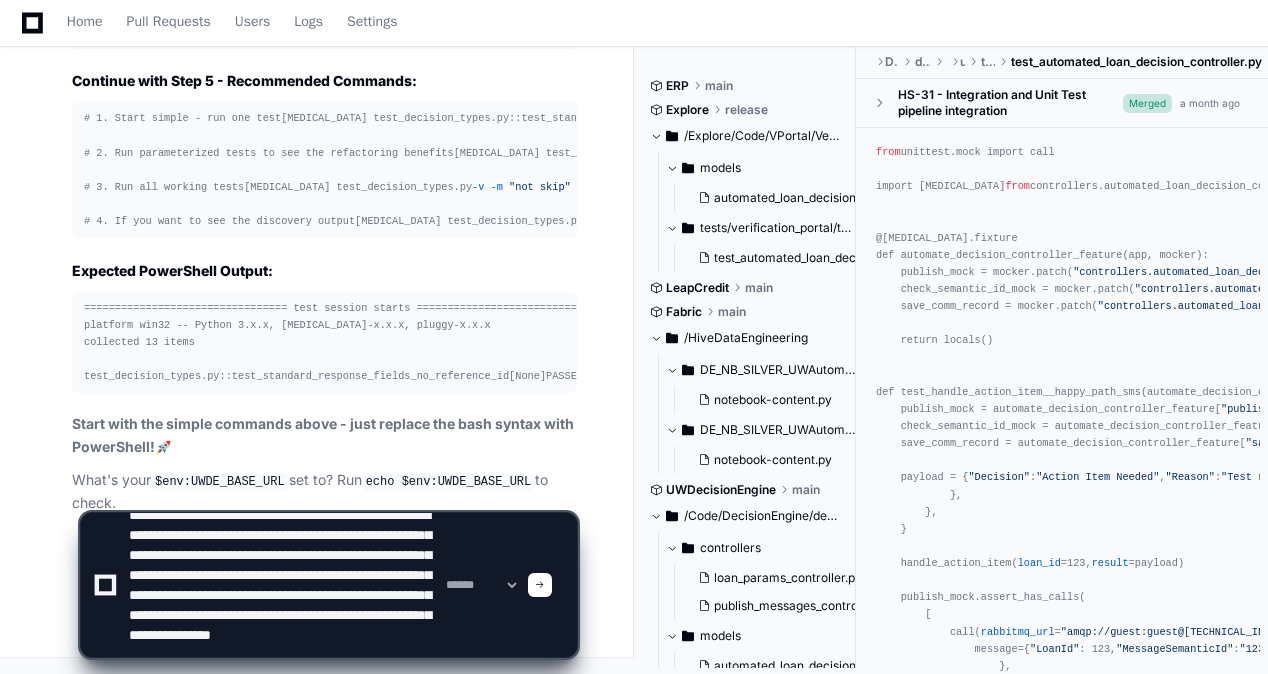type on "**********" 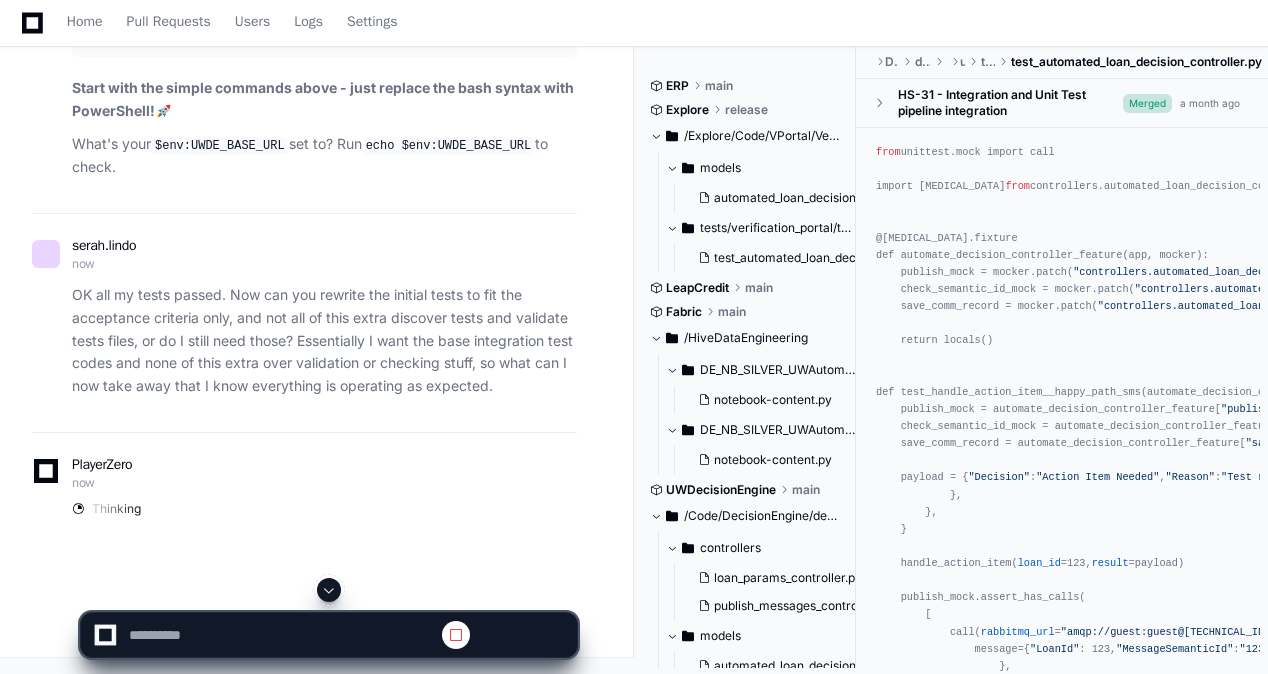 scroll, scrollTop: 0, scrollLeft: 0, axis: both 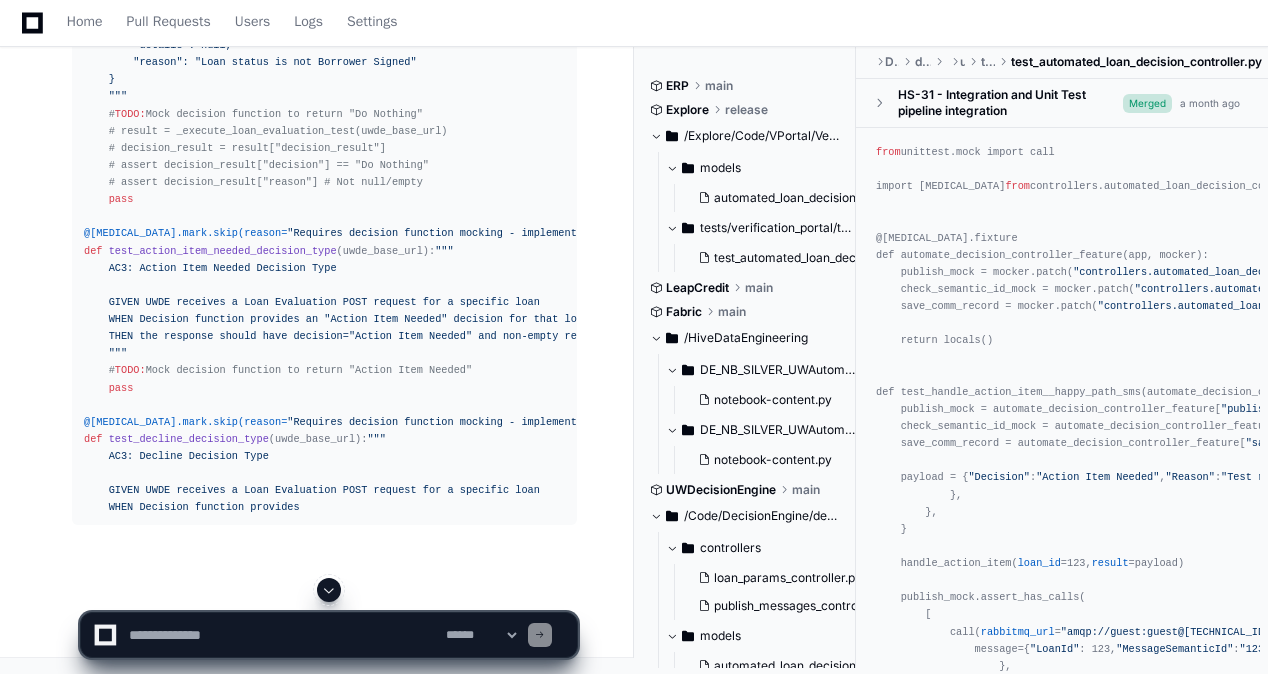 click 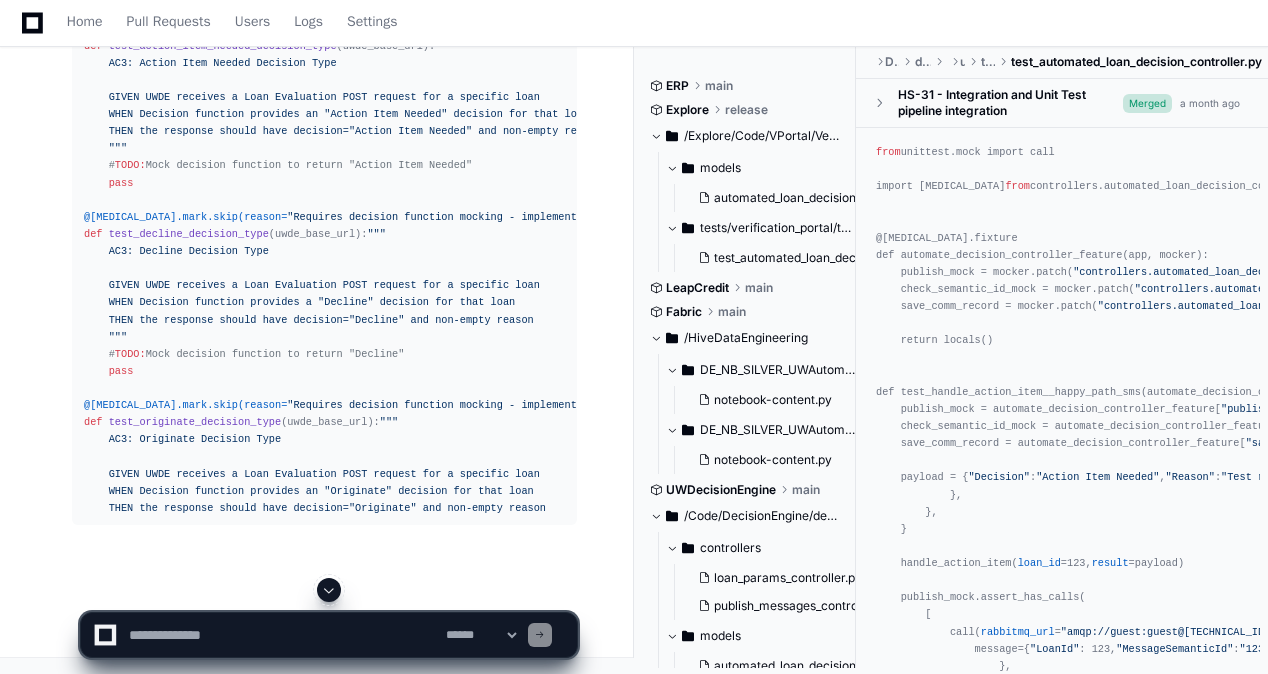 click 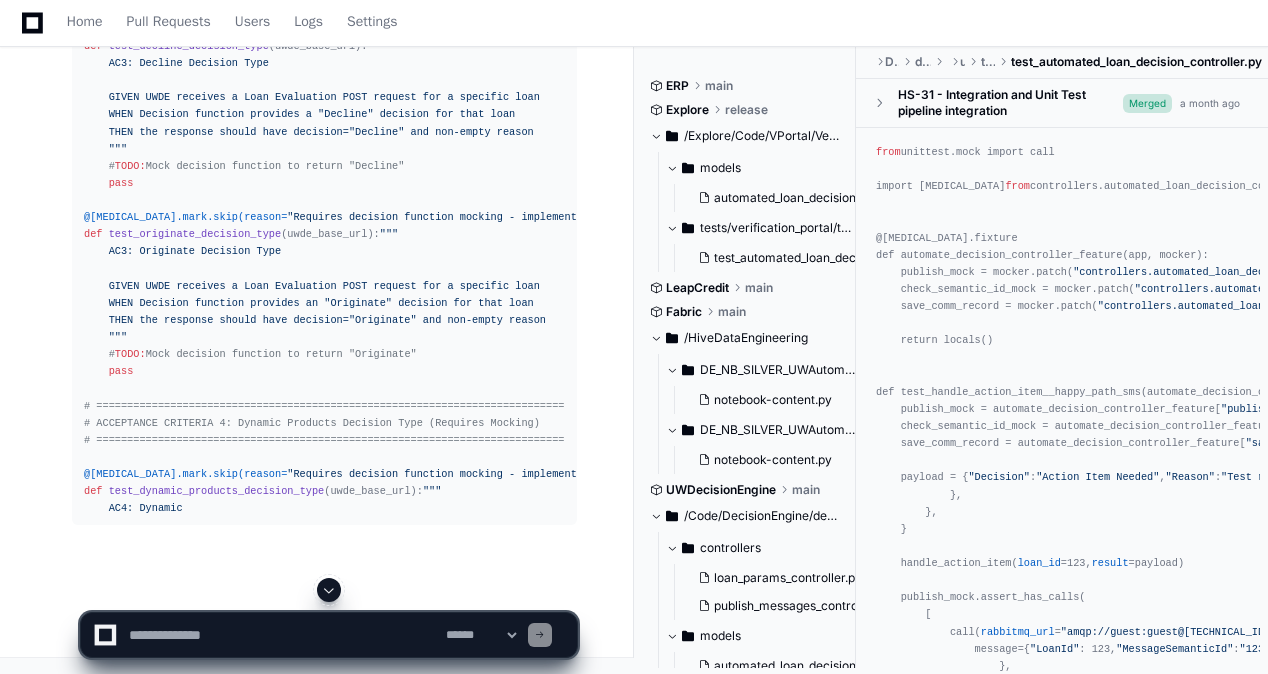 click 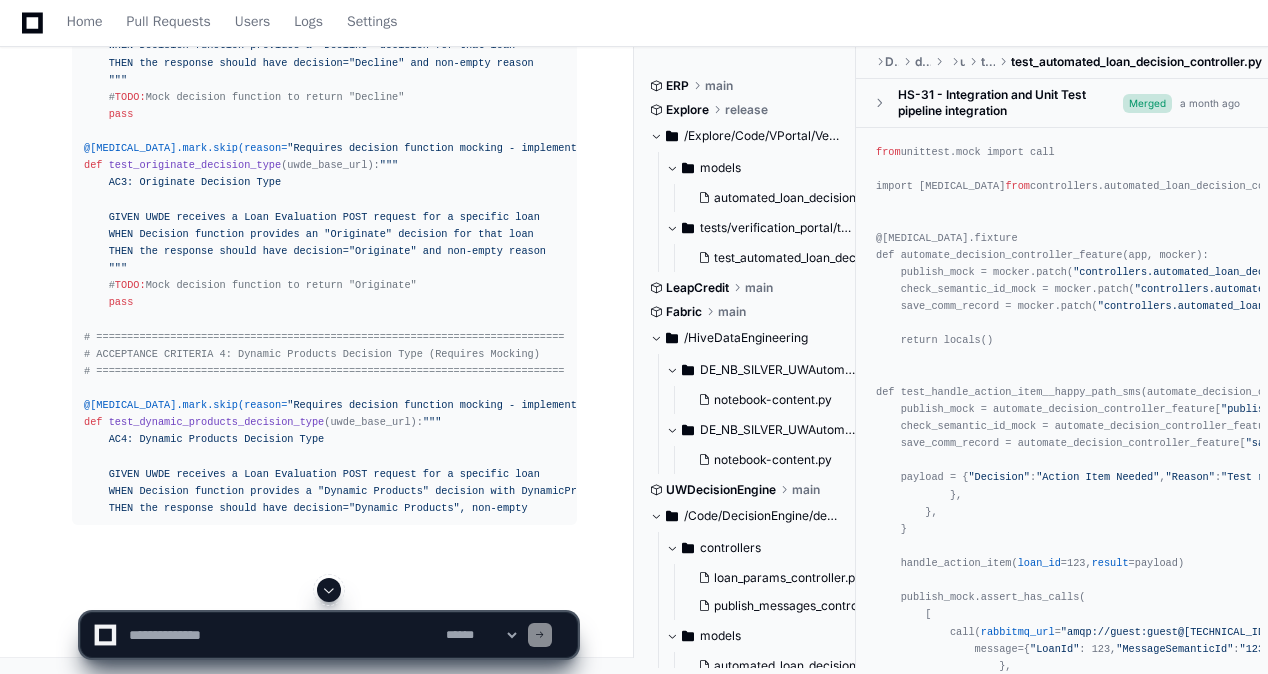 click 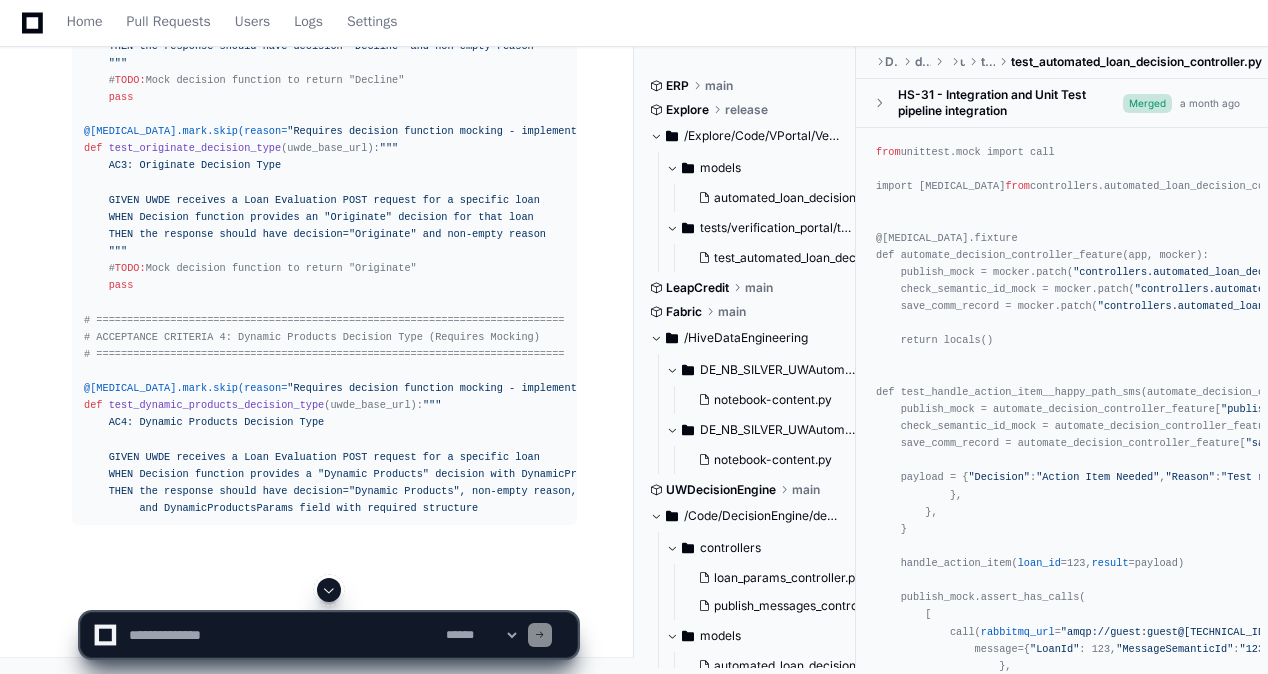 scroll, scrollTop: 51992, scrollLeft: 0, axis: vertical 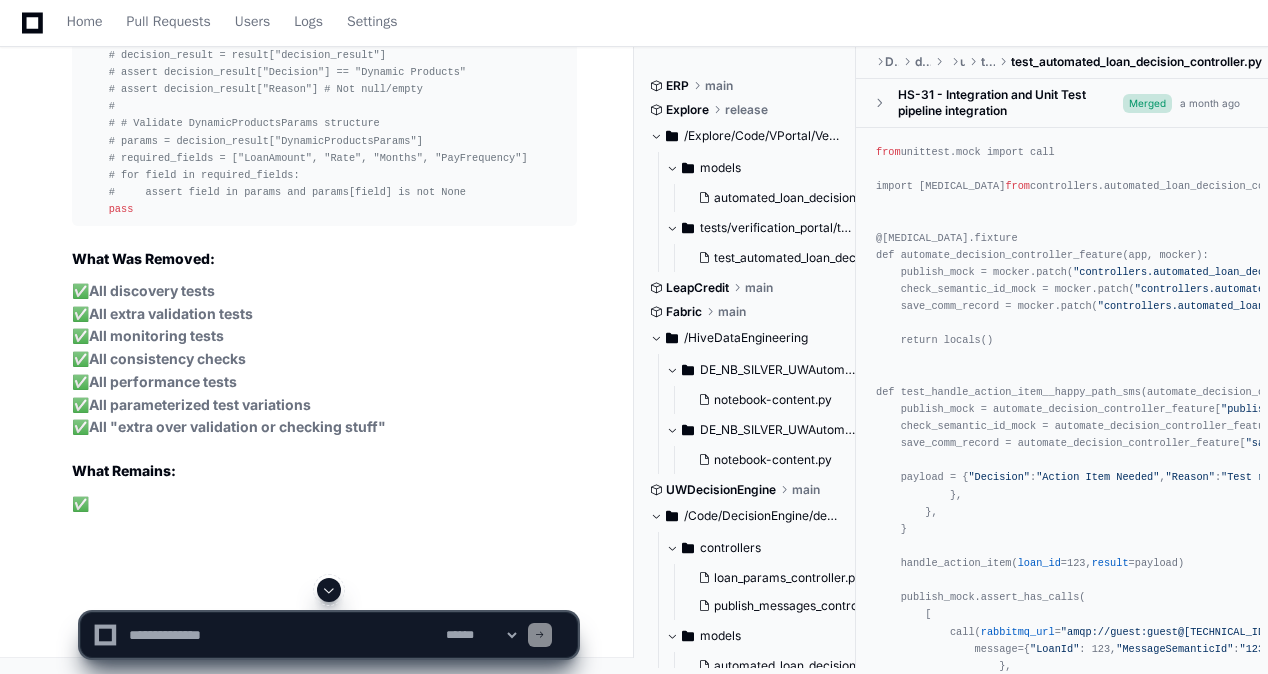 click 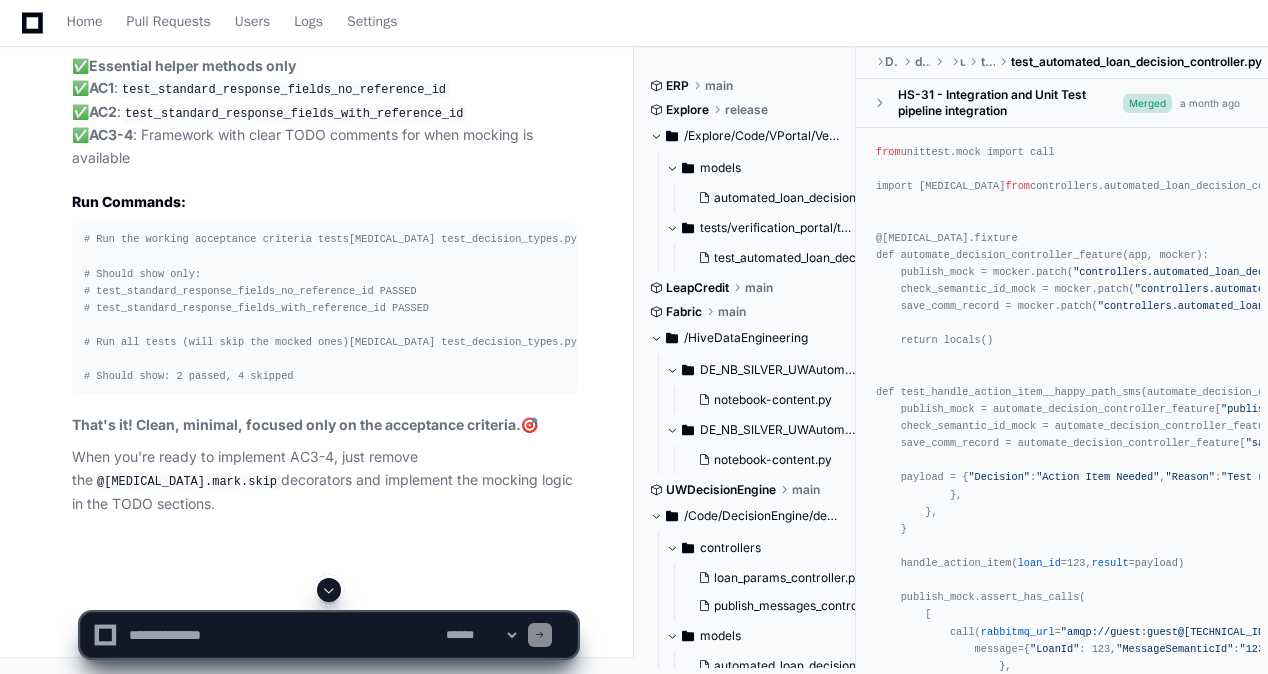 scroll, scrollTop: 53167, scrollLeft: 0, axis: vertical 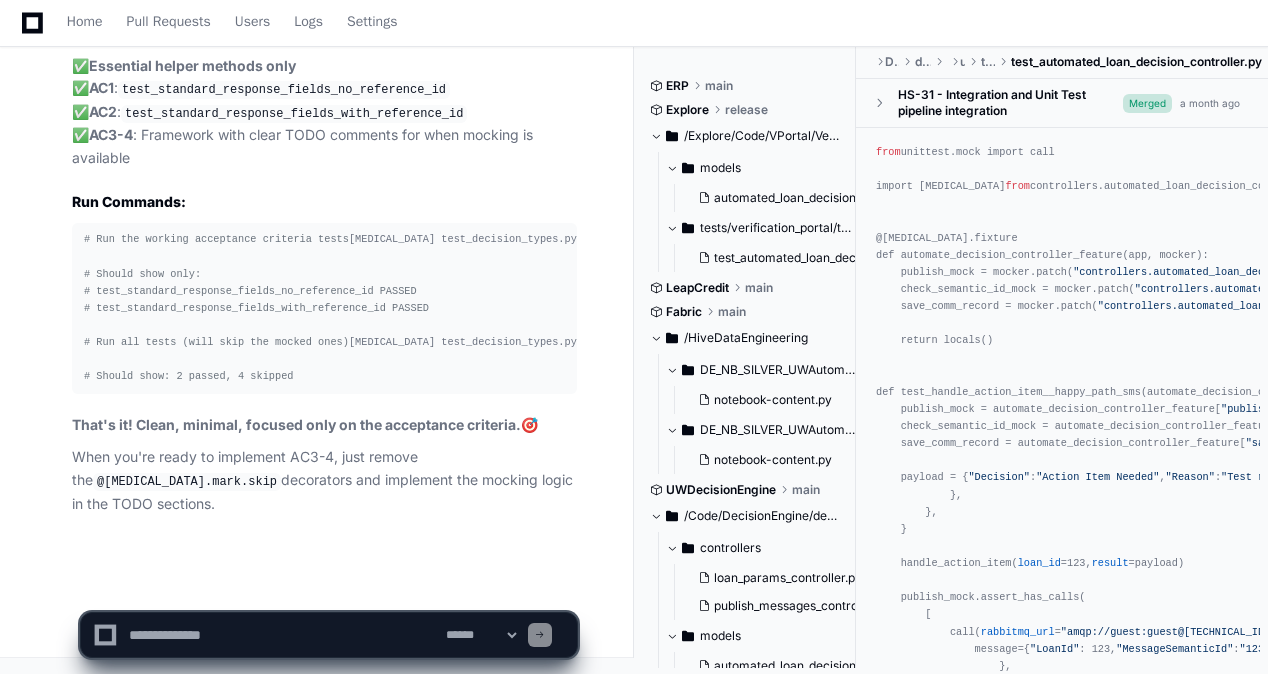 click on "# Run the working acceptance criteria tests
[MEDICAL_DATA] test_decision_types.py  -v   -m   "not skip"
# Should show only:
# test_standard_response_fields_no_reference_id PASSED
# test_standard_response_fields_with_reference_id PASSED
# Run all tests (will skip the mocked ones)
[MEDICAL_DATA] test_decision_types.py  -v
# Should show: 2 passed, 4 skipped" 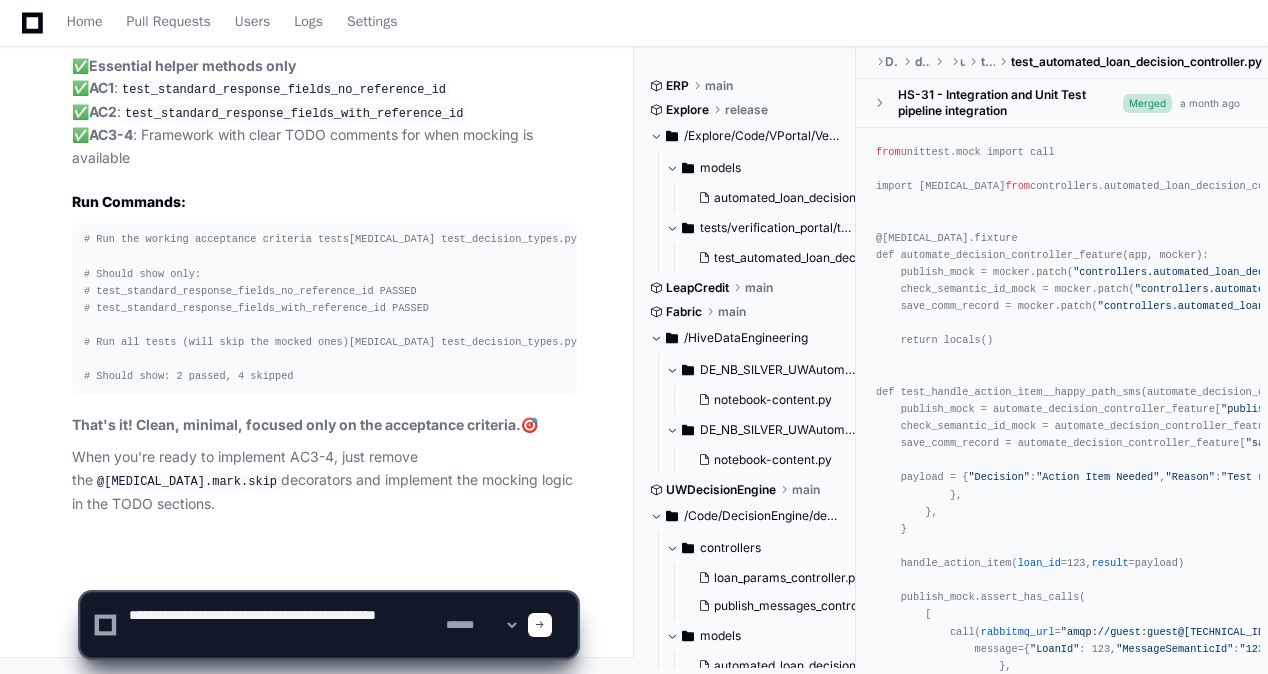 type on "**********" 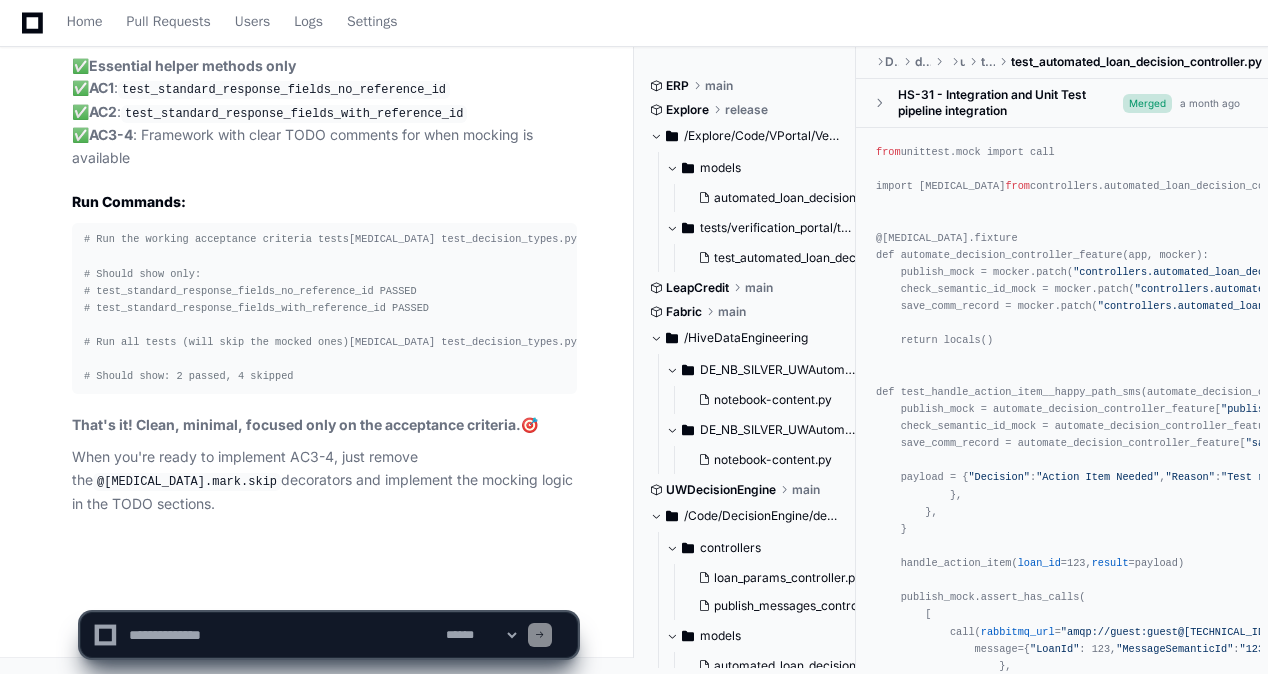 scroll, scrollTop: 0, scrollLeft: 0, axis: both 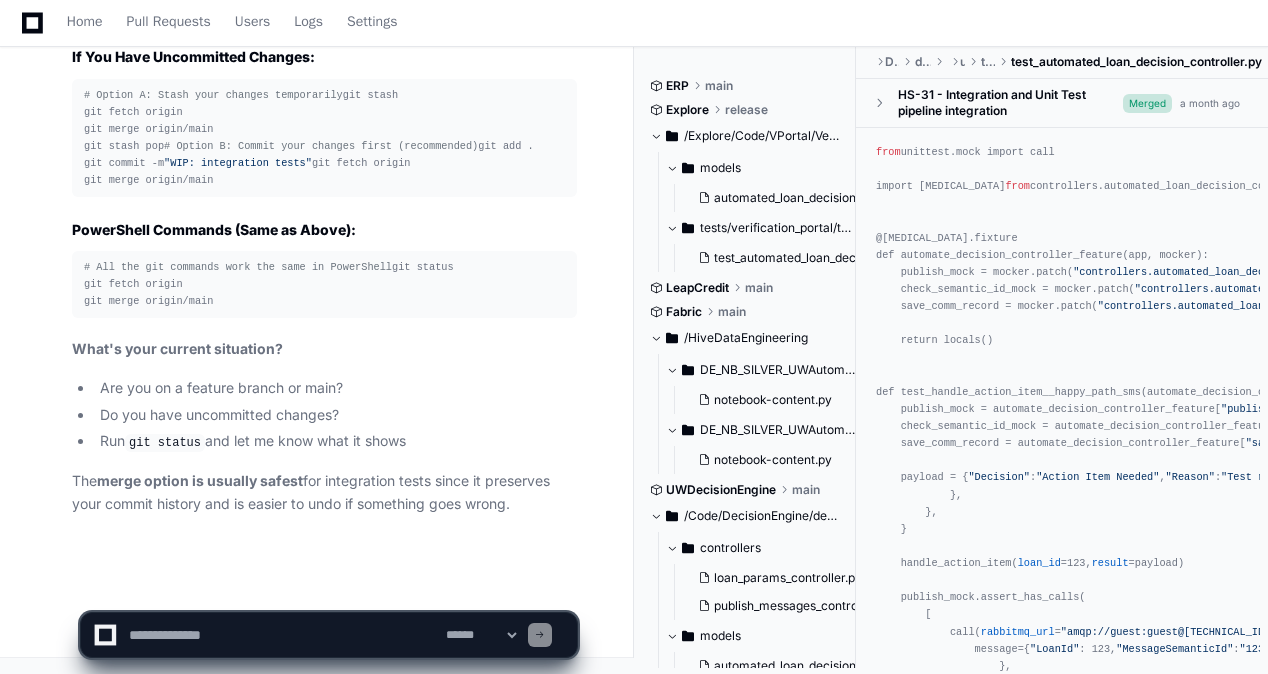 click 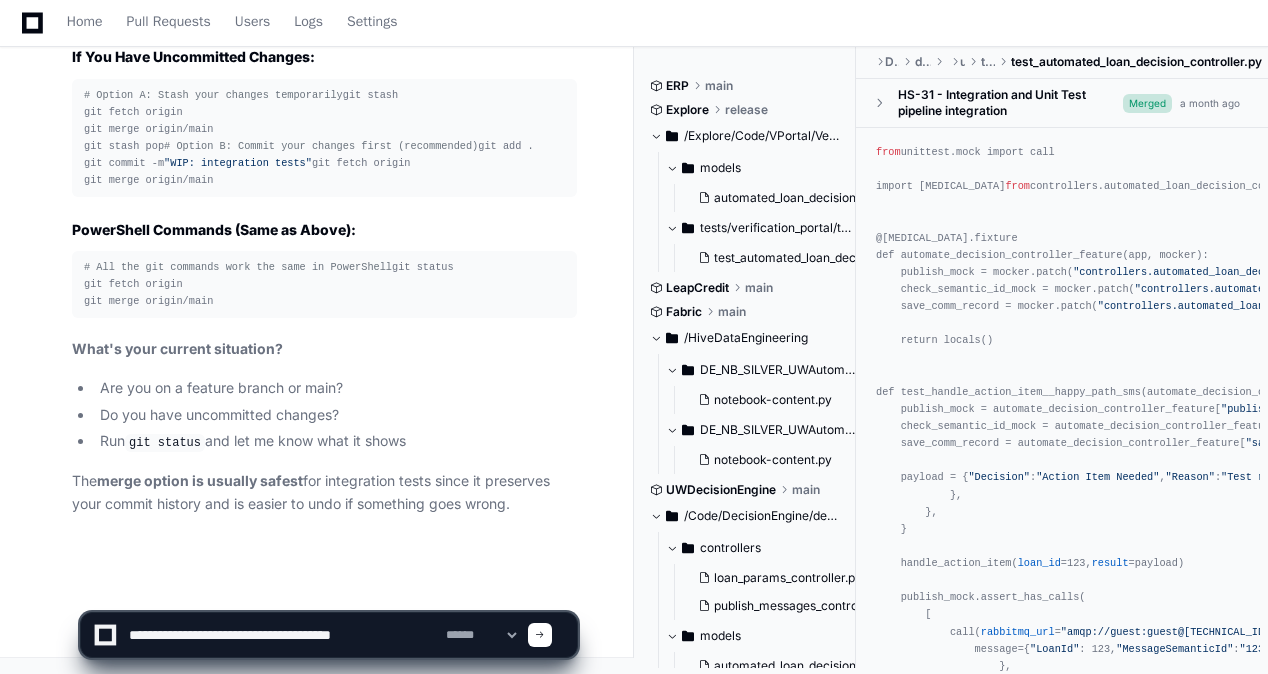 click 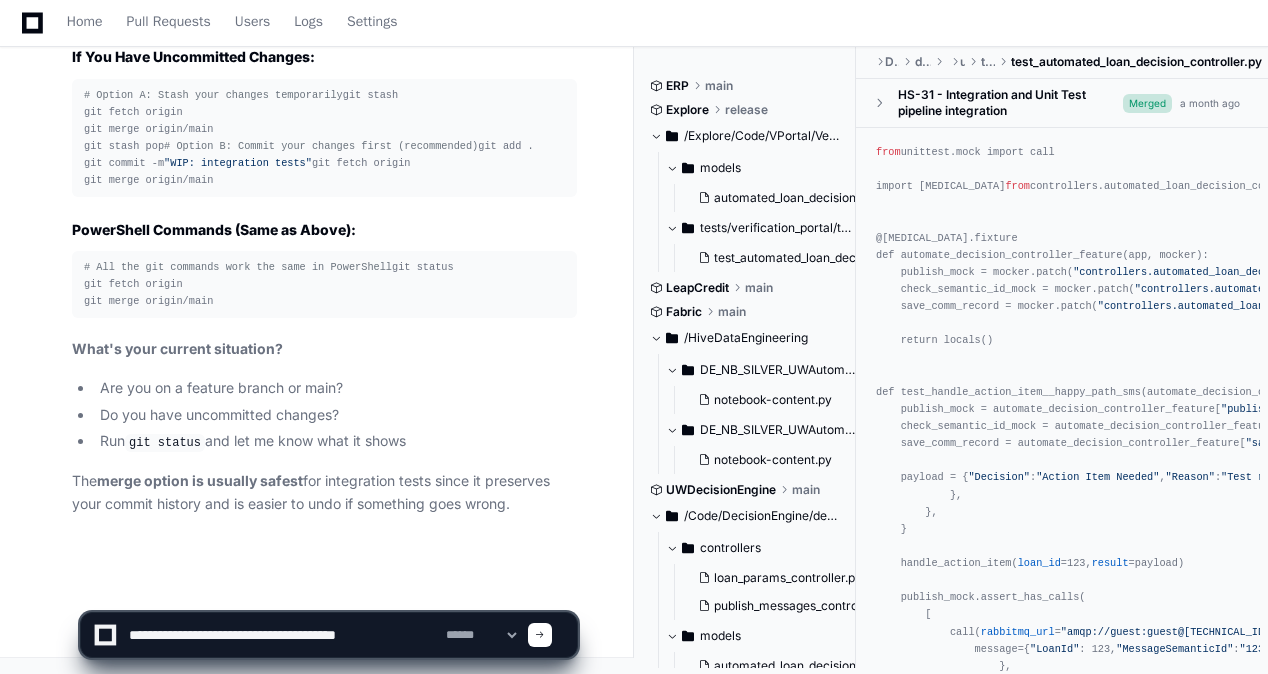 click 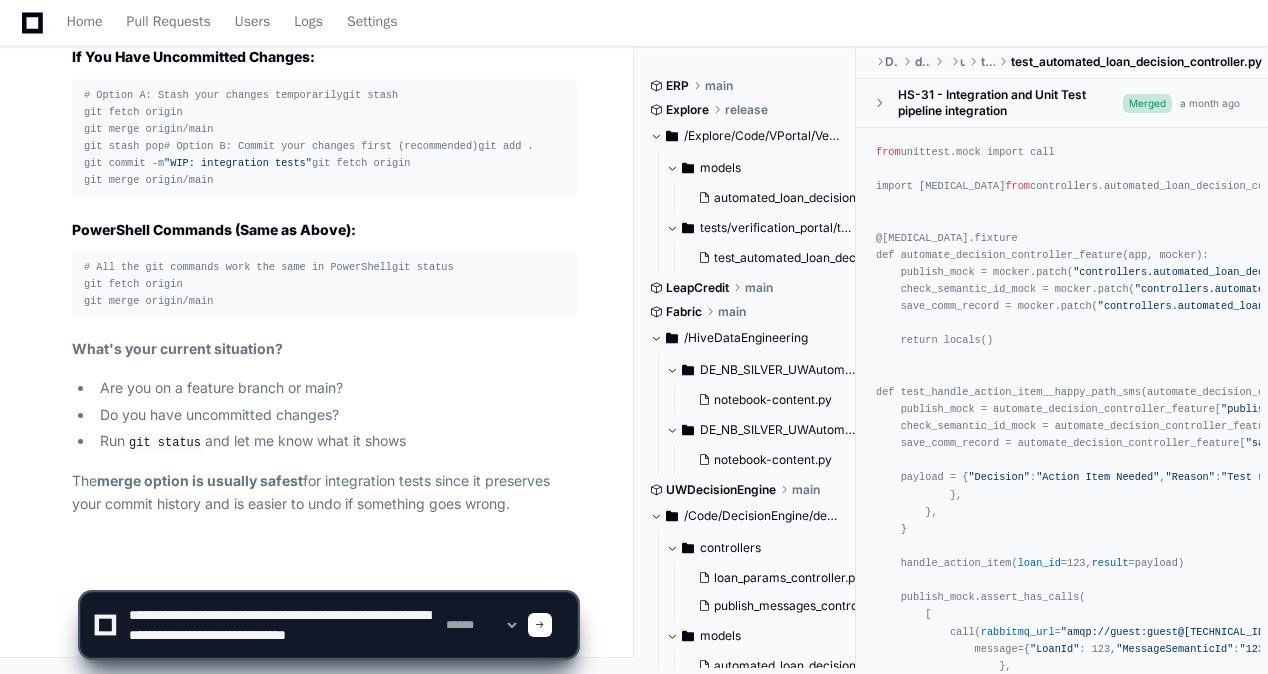 scroll, scrollTop: 6, scrollLeft: 0, axis: vertical 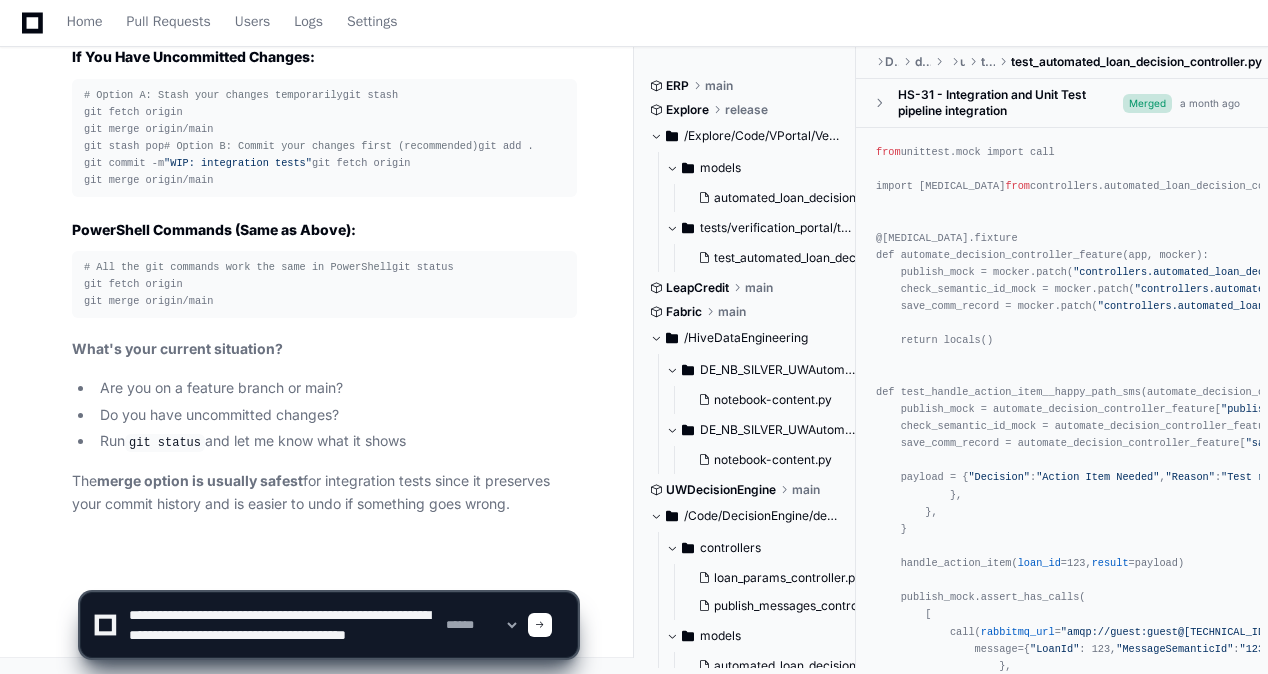 type on "**********" 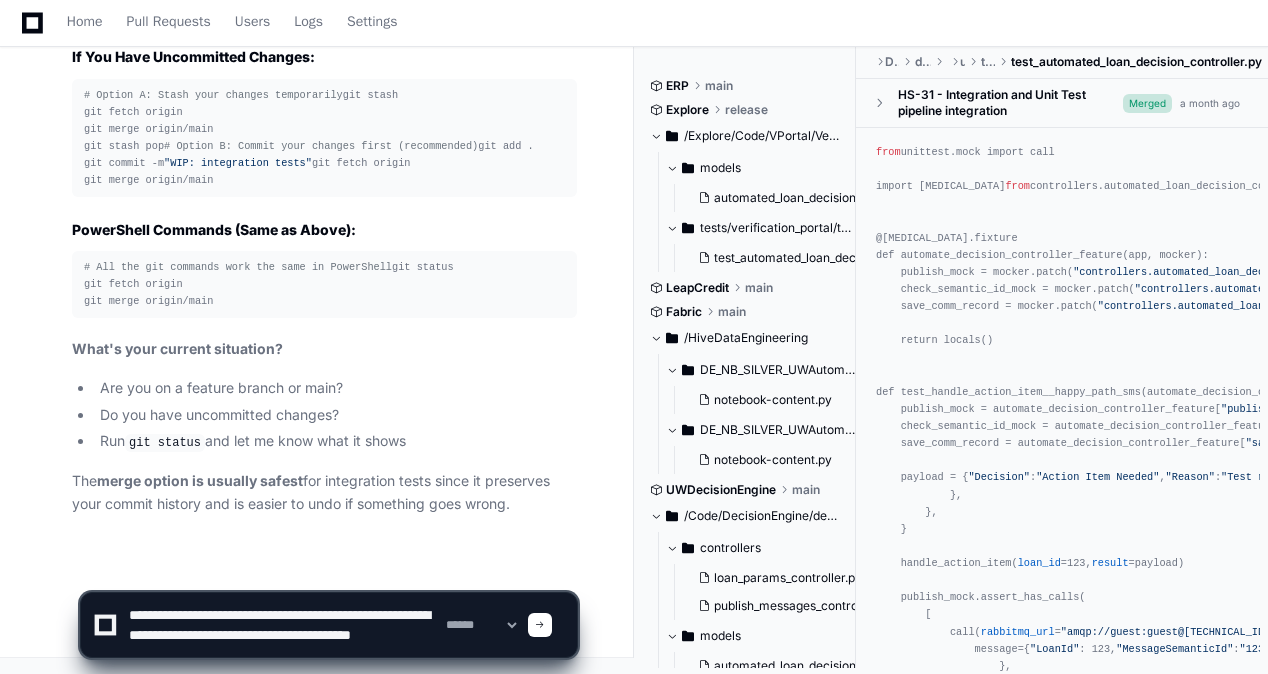 type 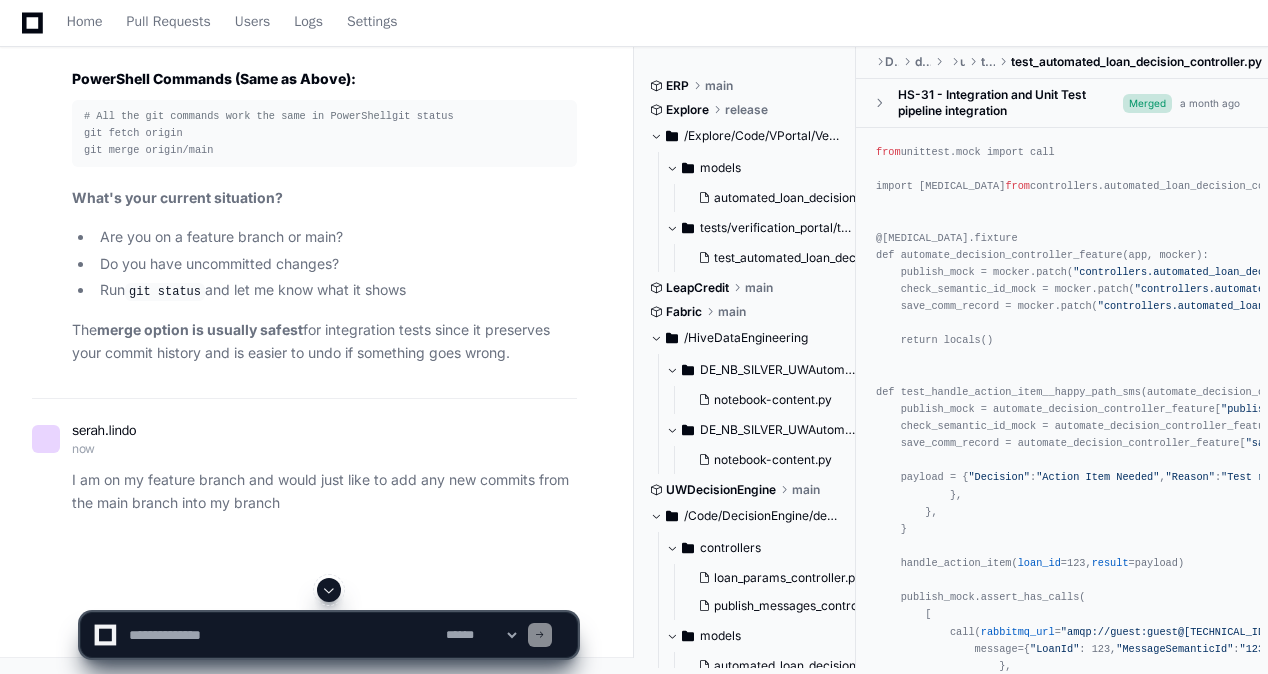 scroll, scrollTop: 0, scrollLeft: 0, axis: both 